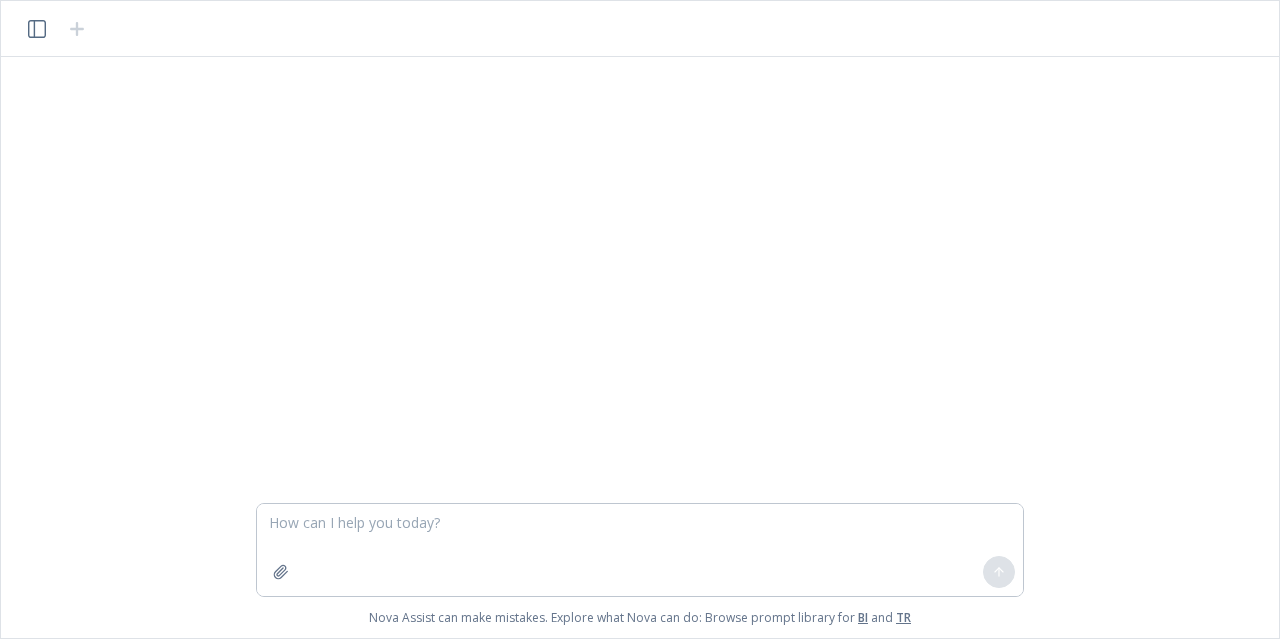 scroll, scrollTop: 0, scrollLeft: 0, axis: both 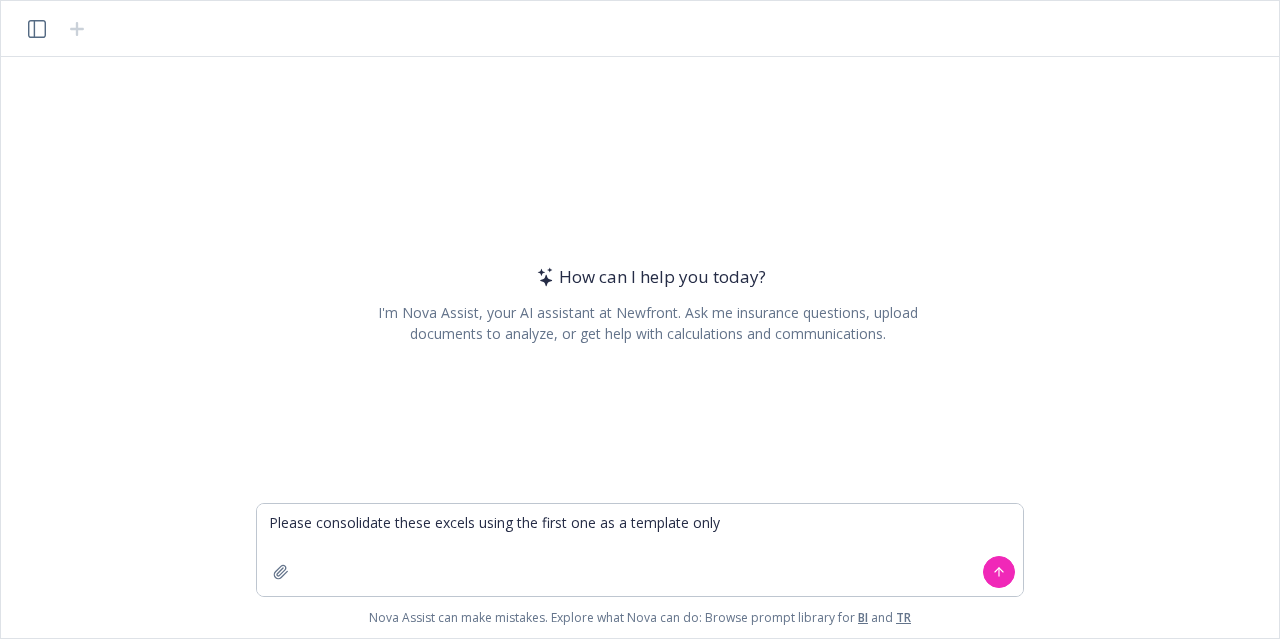 click on "Please consolidate these excels using the first one as a template only" at bounding box center [640, 550] 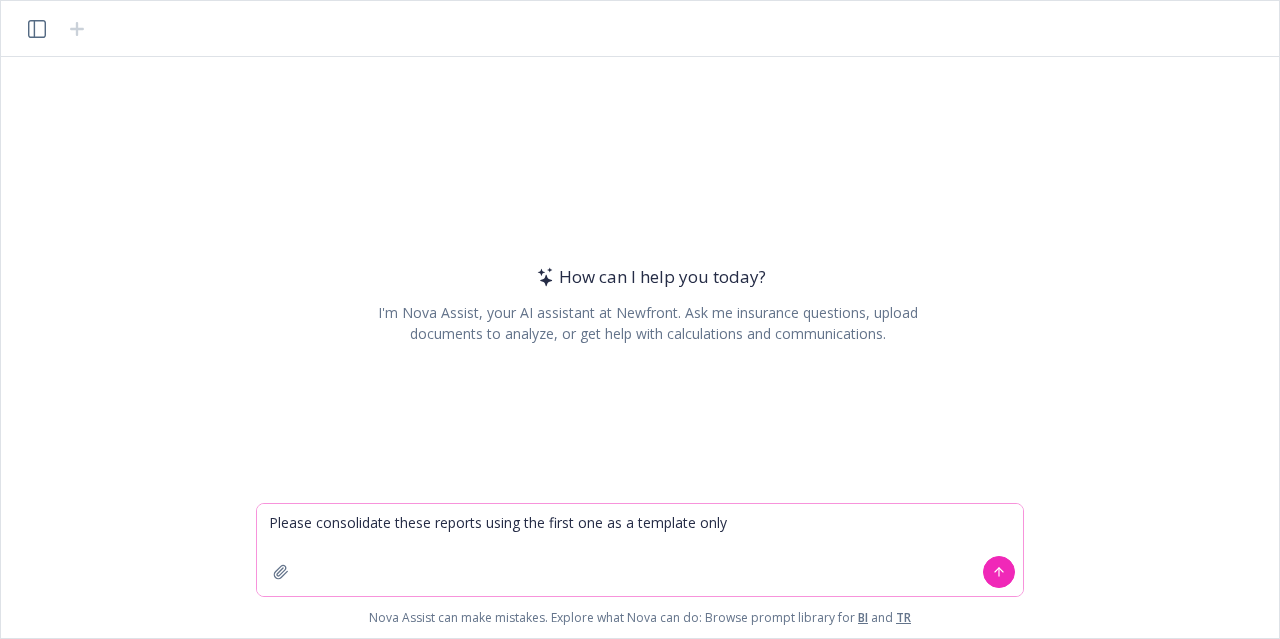 click 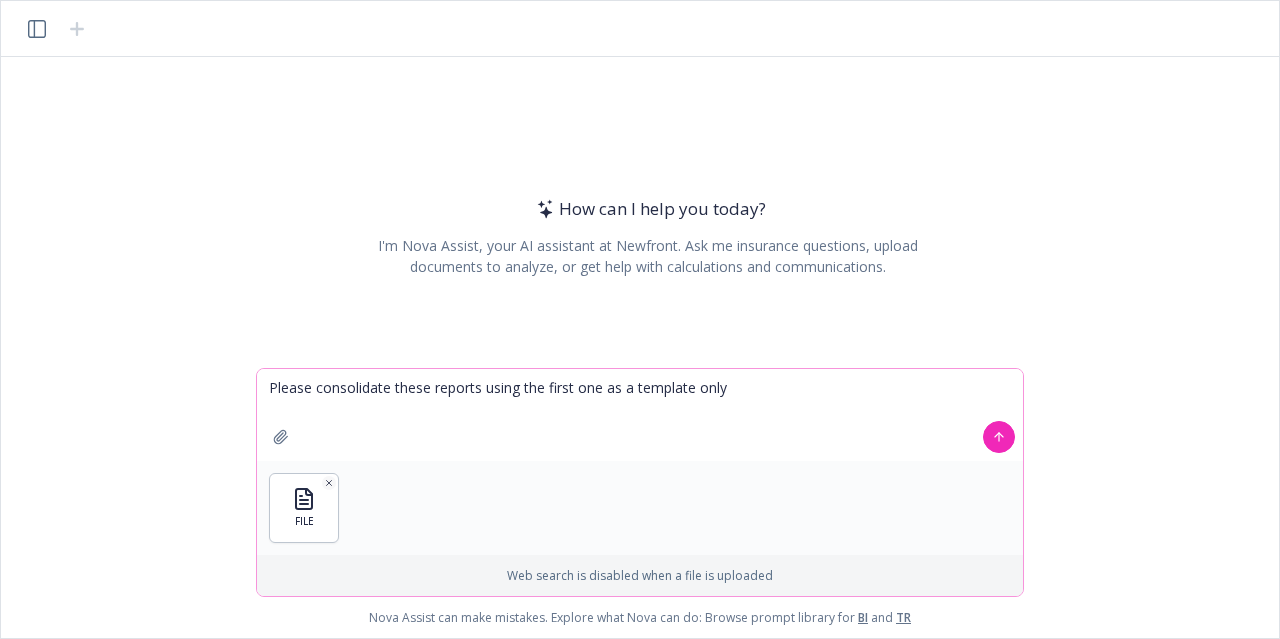 click on "Please consolidate these reports using the first one as a template only" at bounding box center [640, 415] 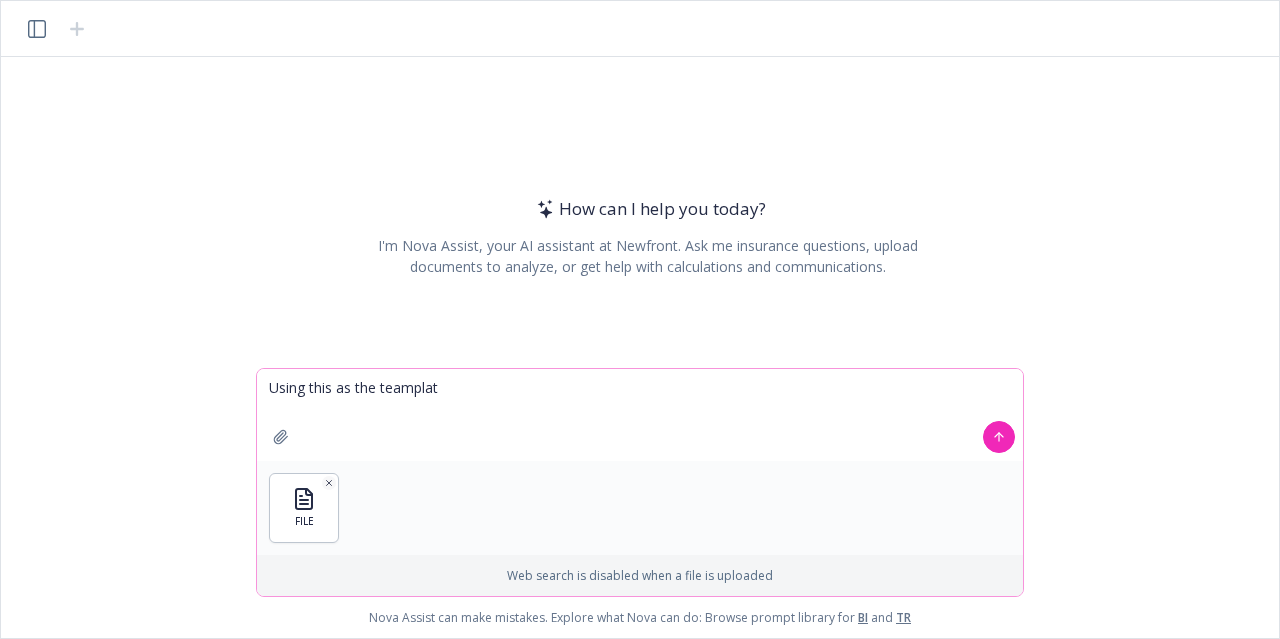 type on "Using this as the teamplate" 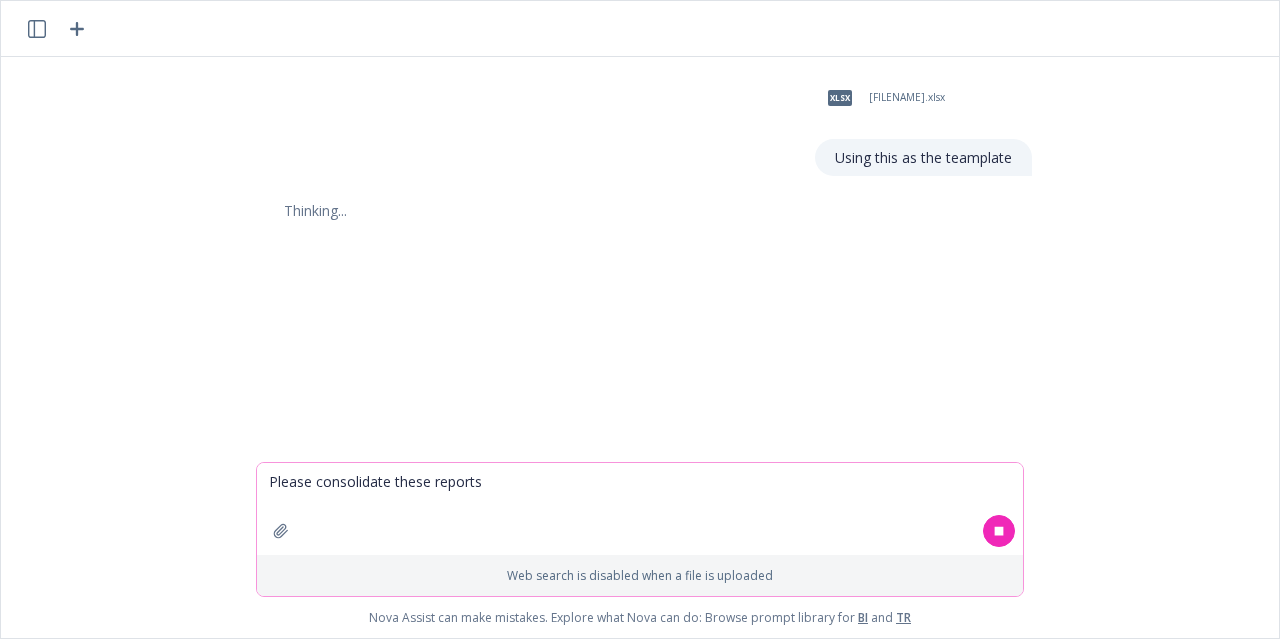 type on "Please consolidate these reports" 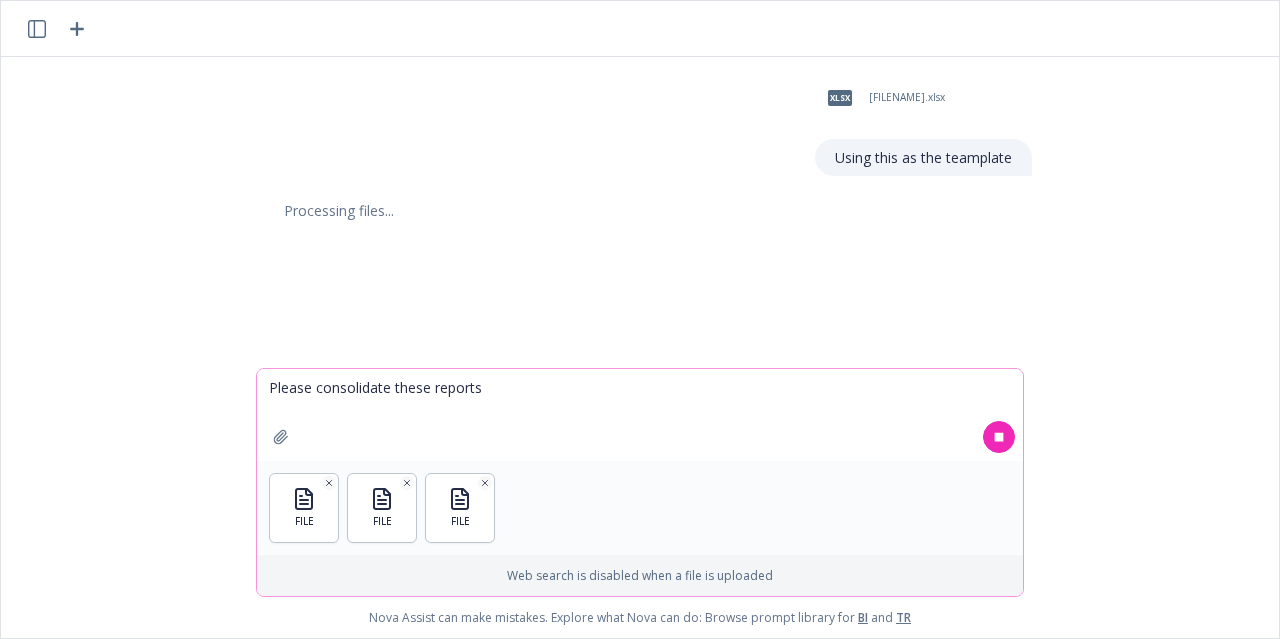 click 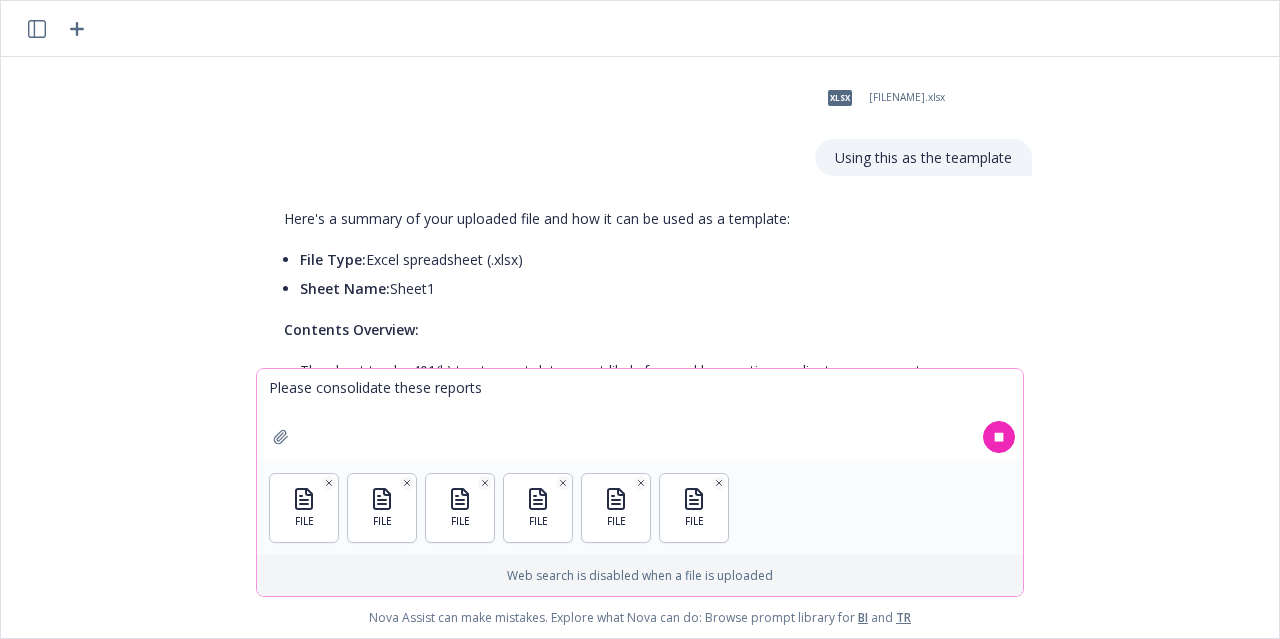 type 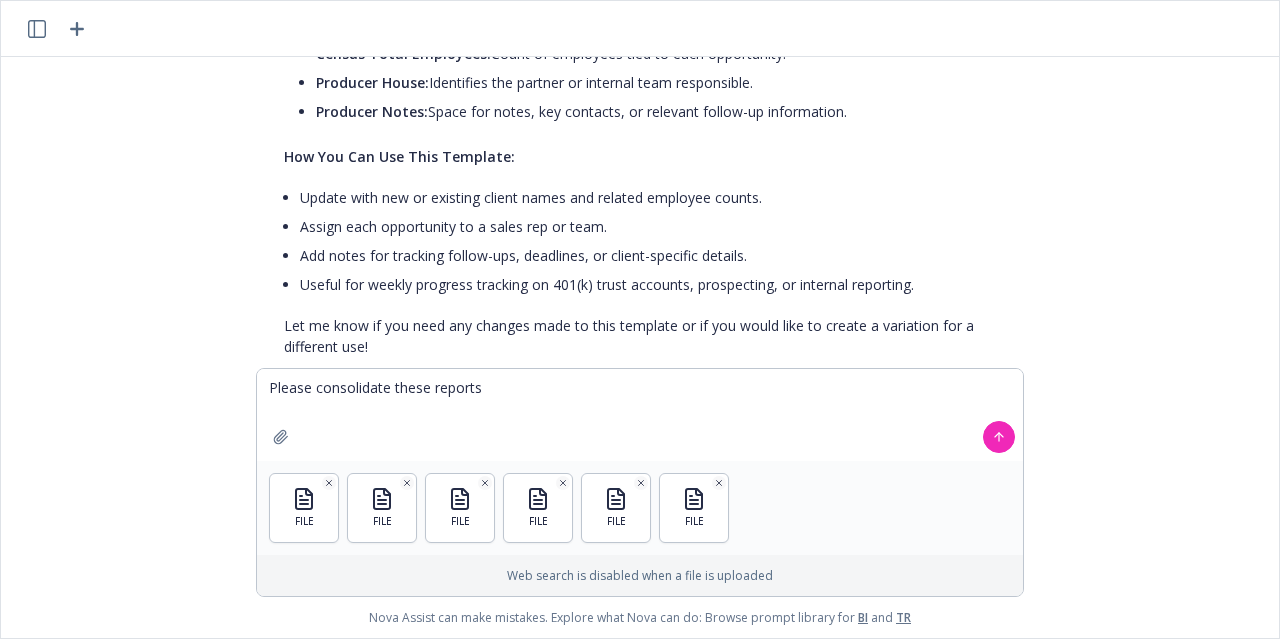 scroll, scrollTop: 472, scrollLeft: 0, axis: vertical 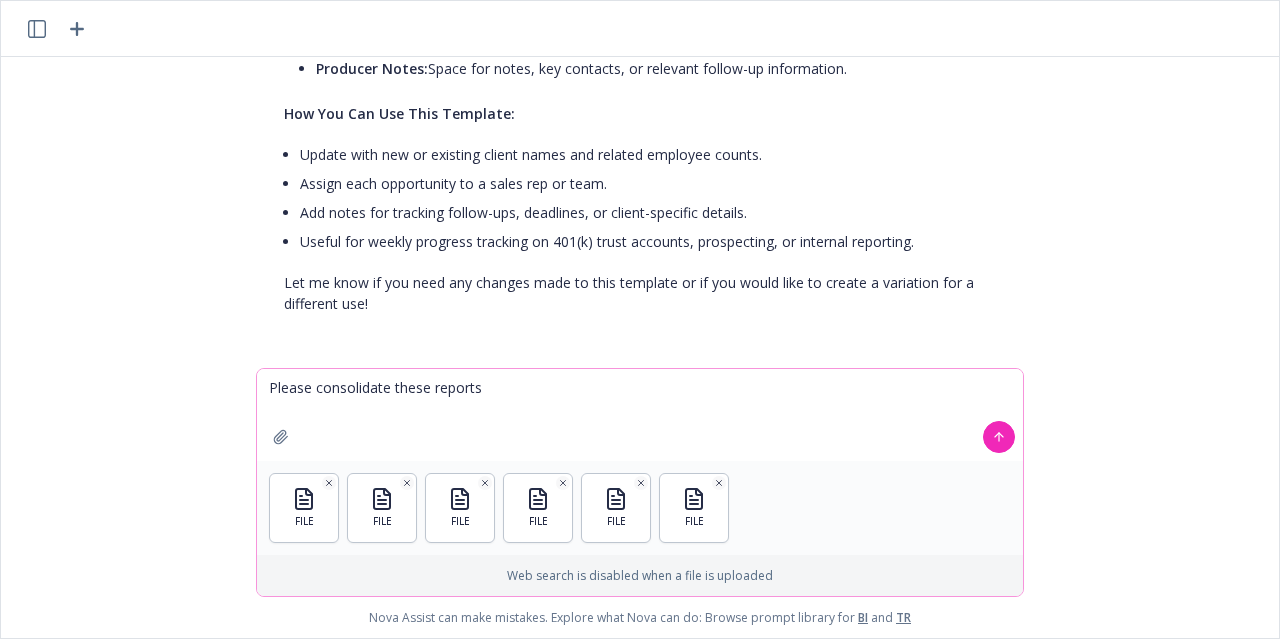 click 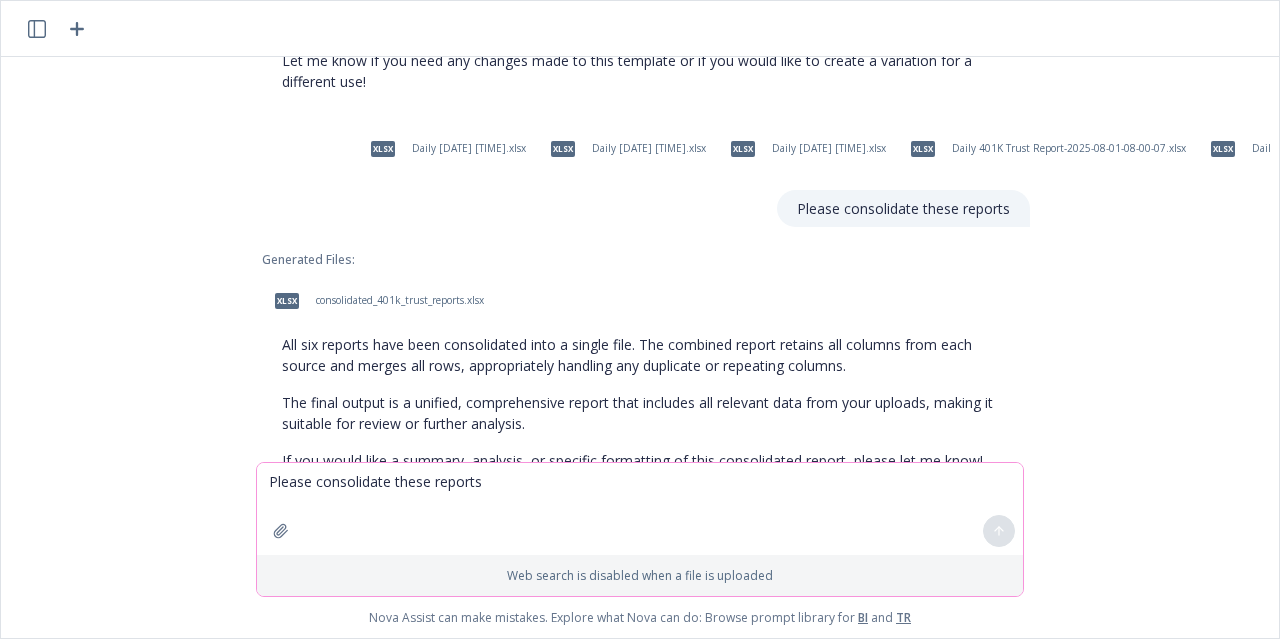 scroll, scrollTop: 694, scrollLeft: 2, axis: both 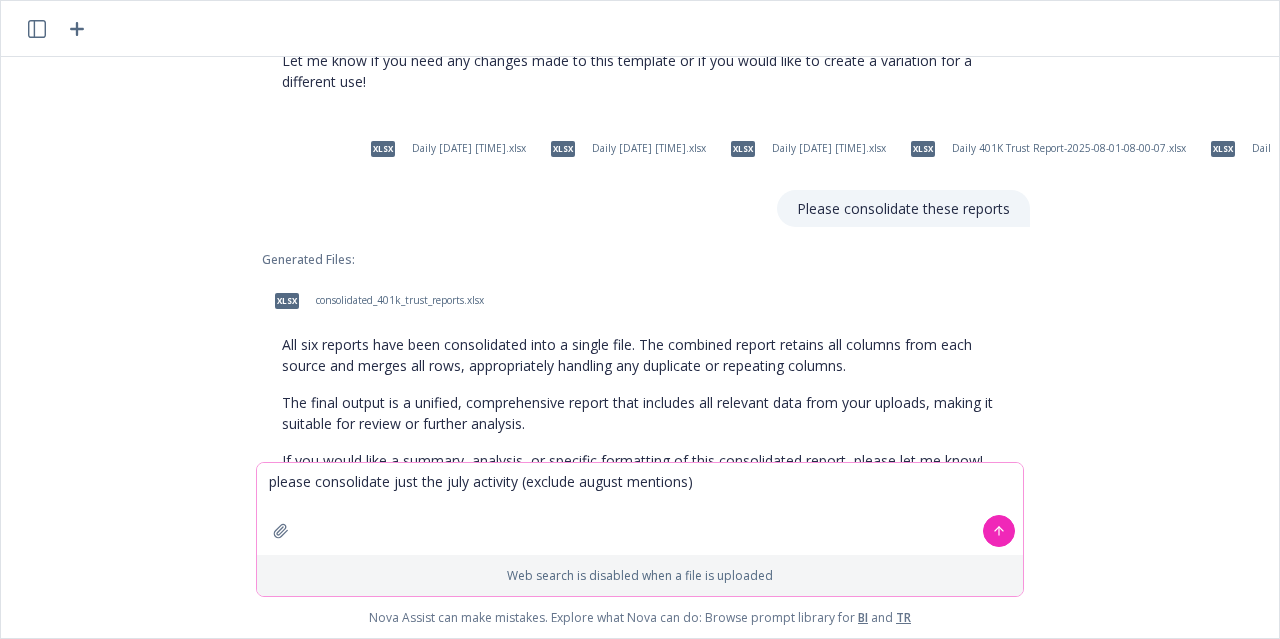 click on "please consolidate just the july activity (exclude august mentions)" at bounding box center (640, 509) 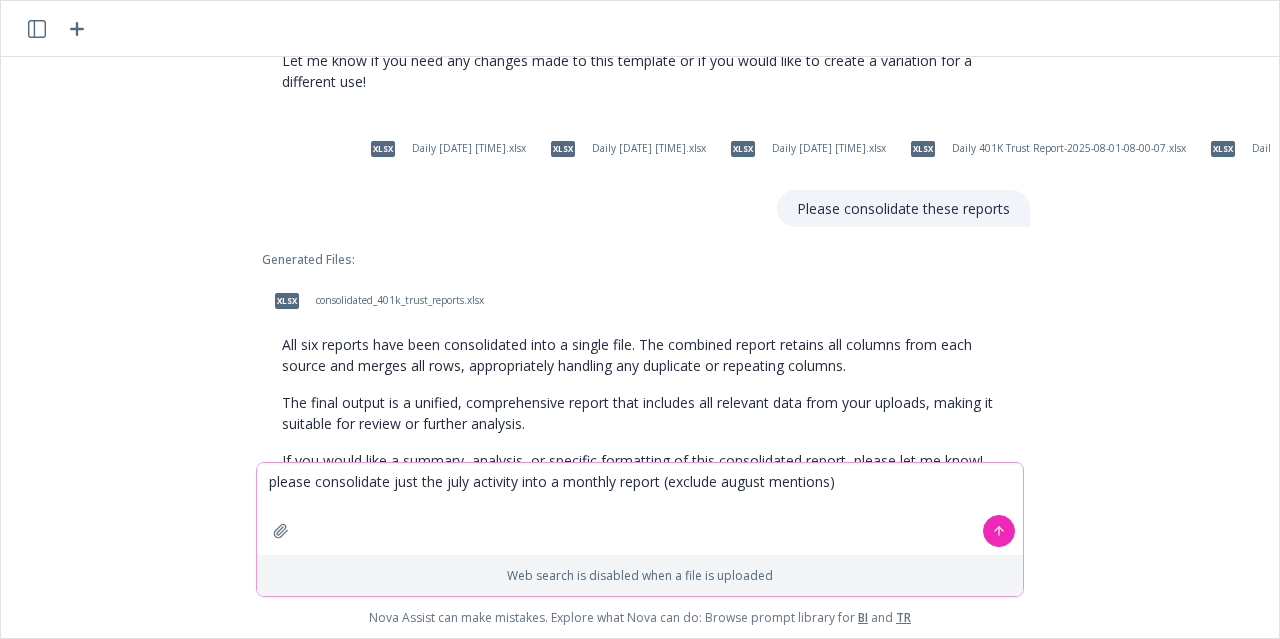 click 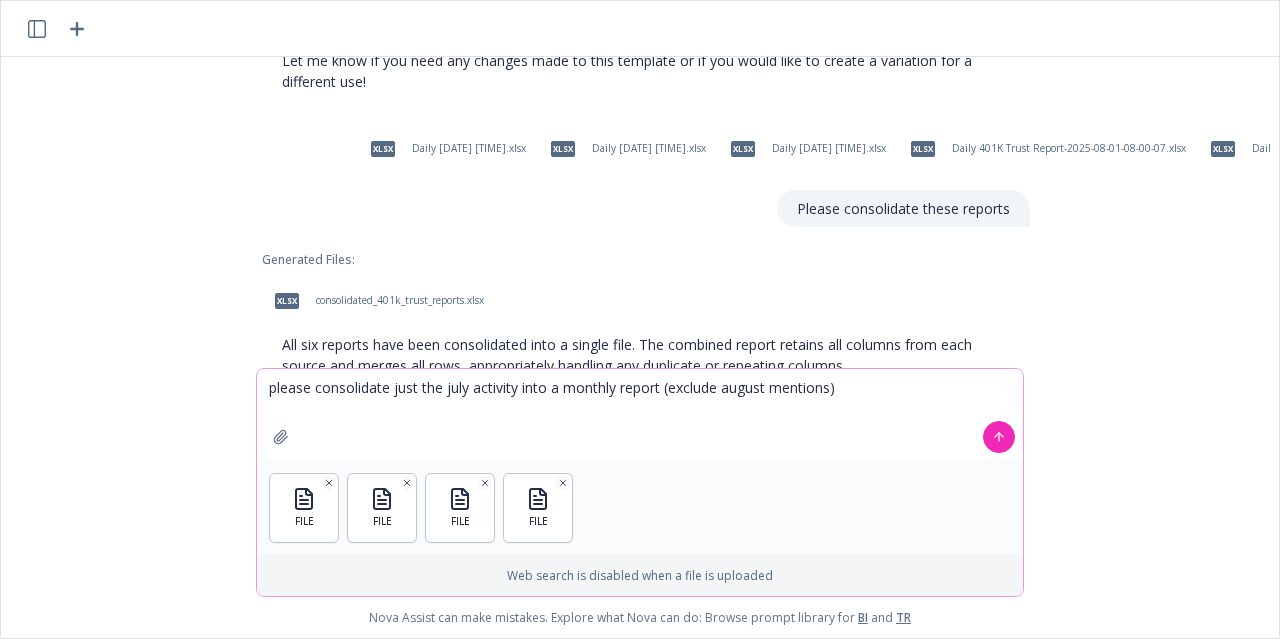 click 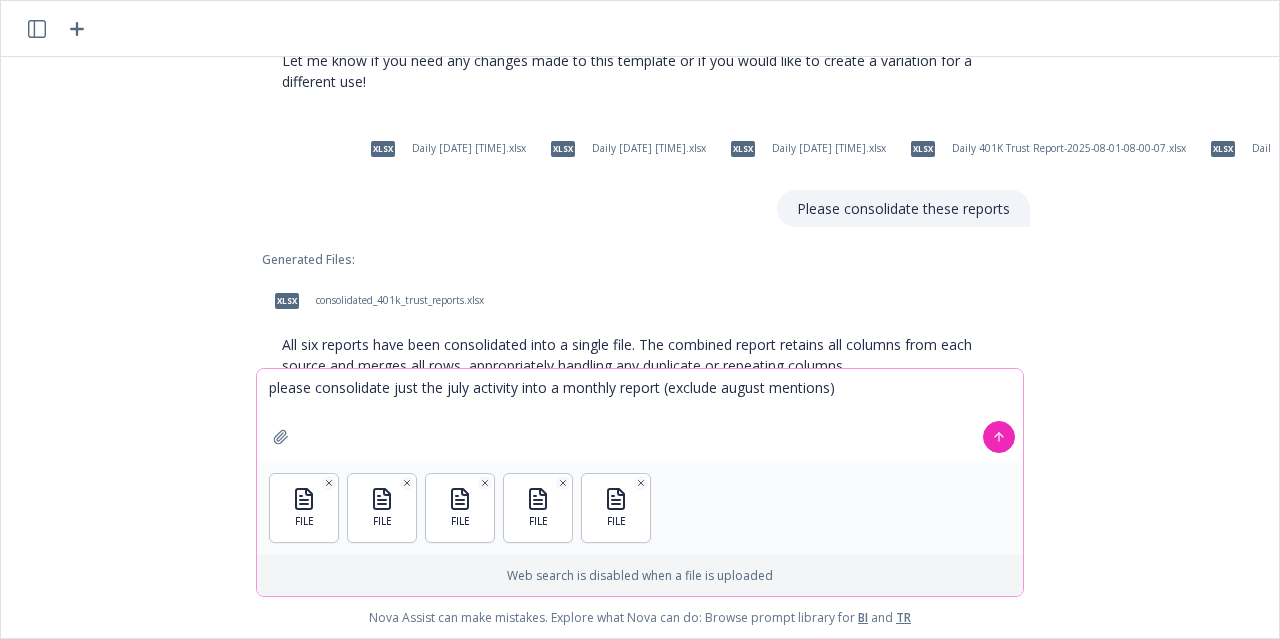 drag, startPoint x: 396, startPoint y: 390, endPoint x: 926, endPoint y: 387, distance: 530.0085 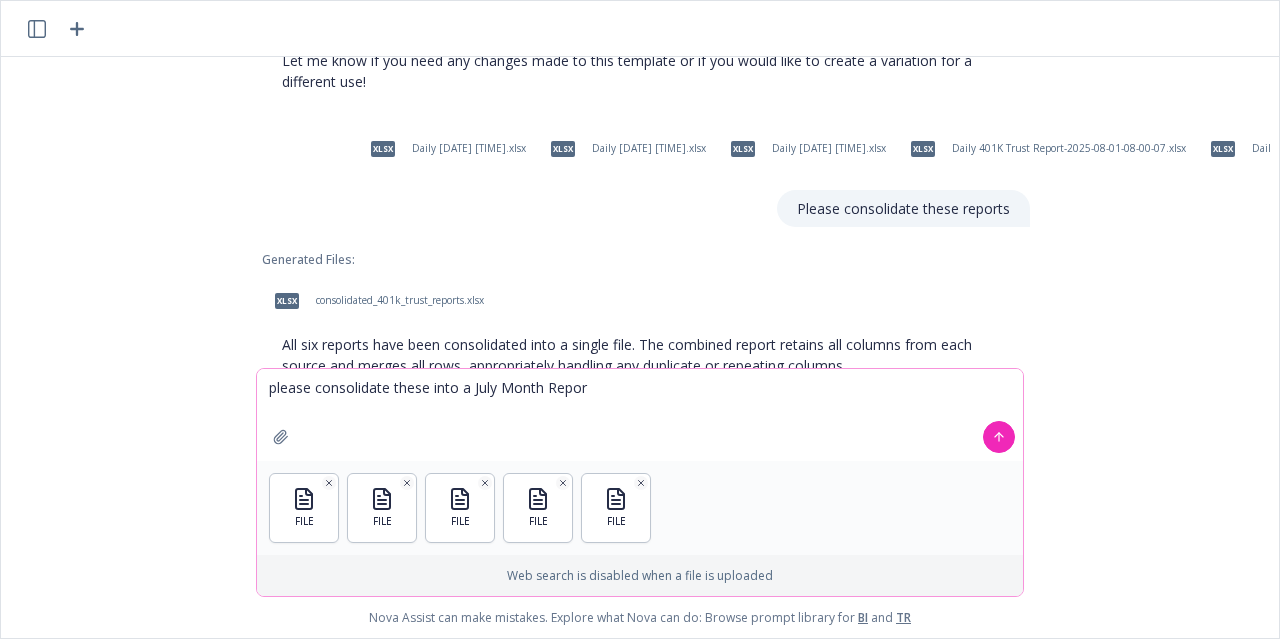 type on "please consolidate these into a July Month Report" 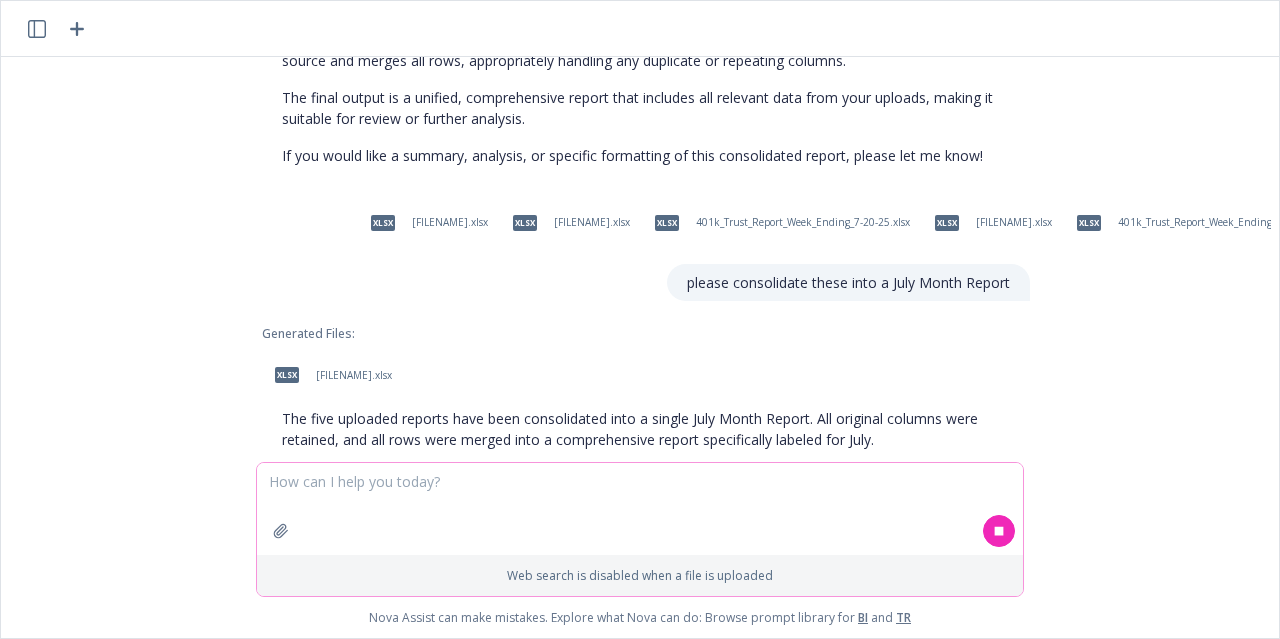 scroll, scrollTop: 1114, scrollLeft: 2, axis: both 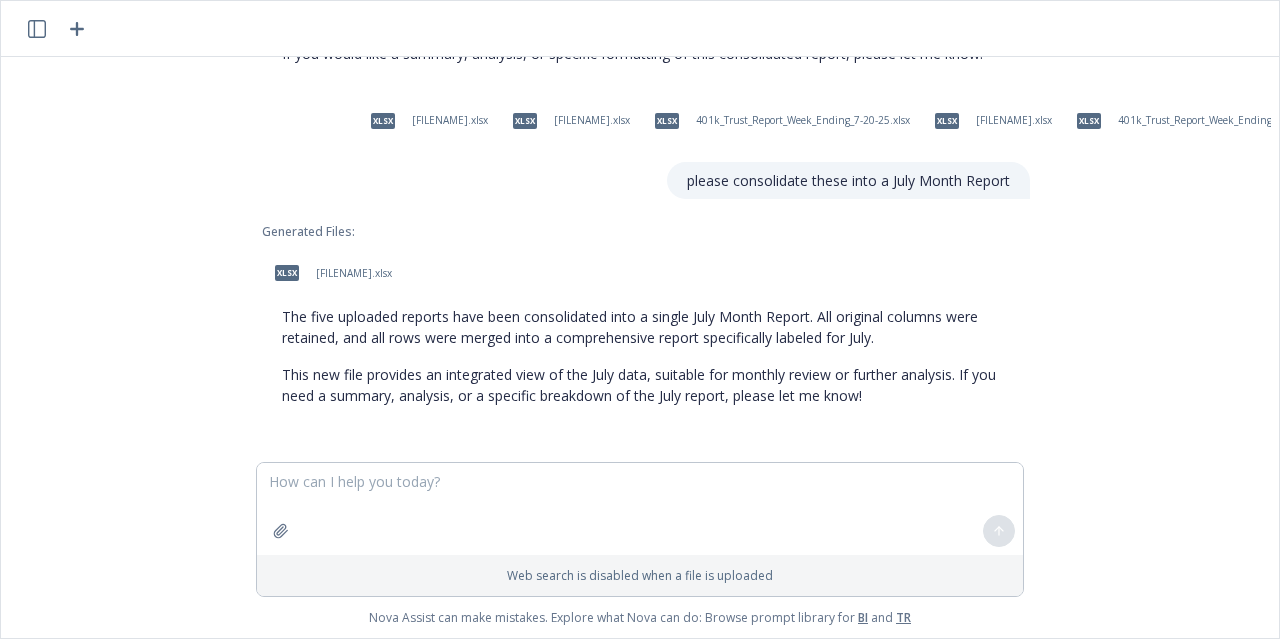 click on "[FILENAME].xlsx" at bounding box center (354, 273) 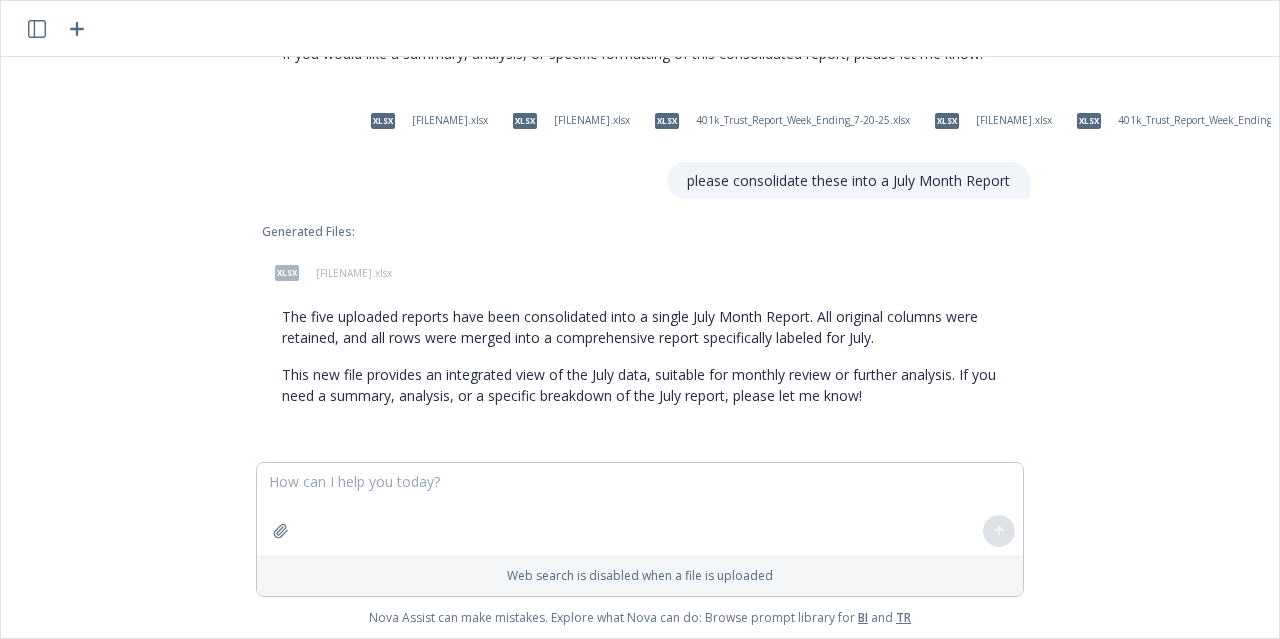 click on "xlsx [FILENAME].xlsx" at bounding box center (646, 273) 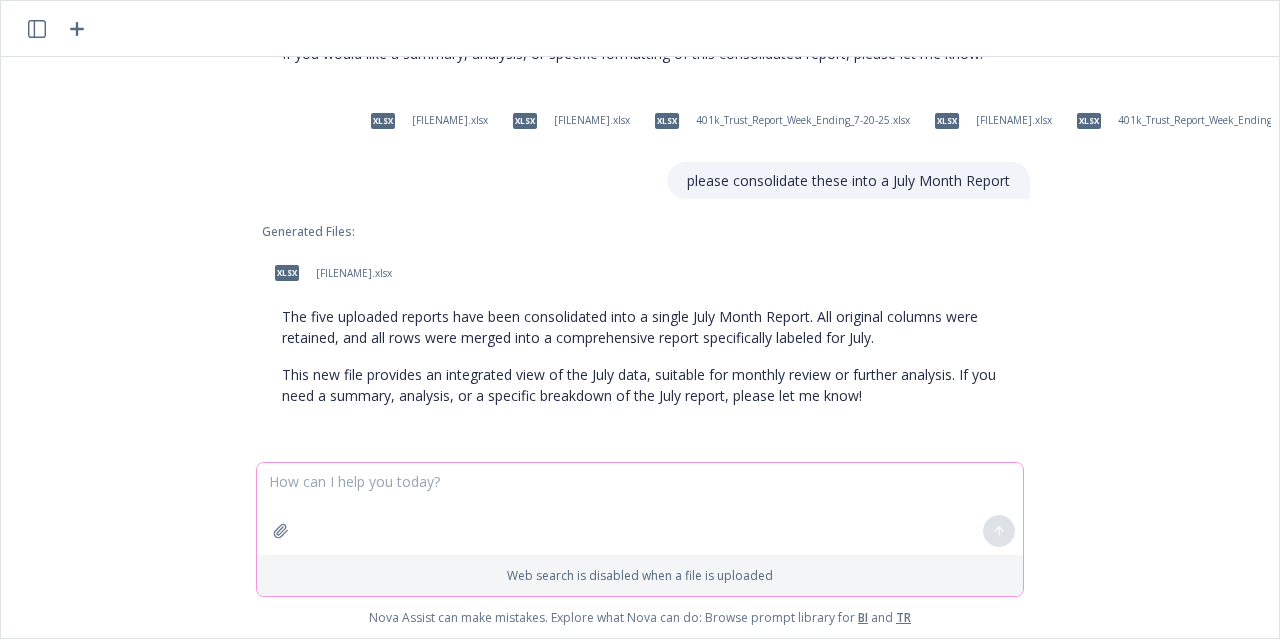 click at bounding box center (640, 509) 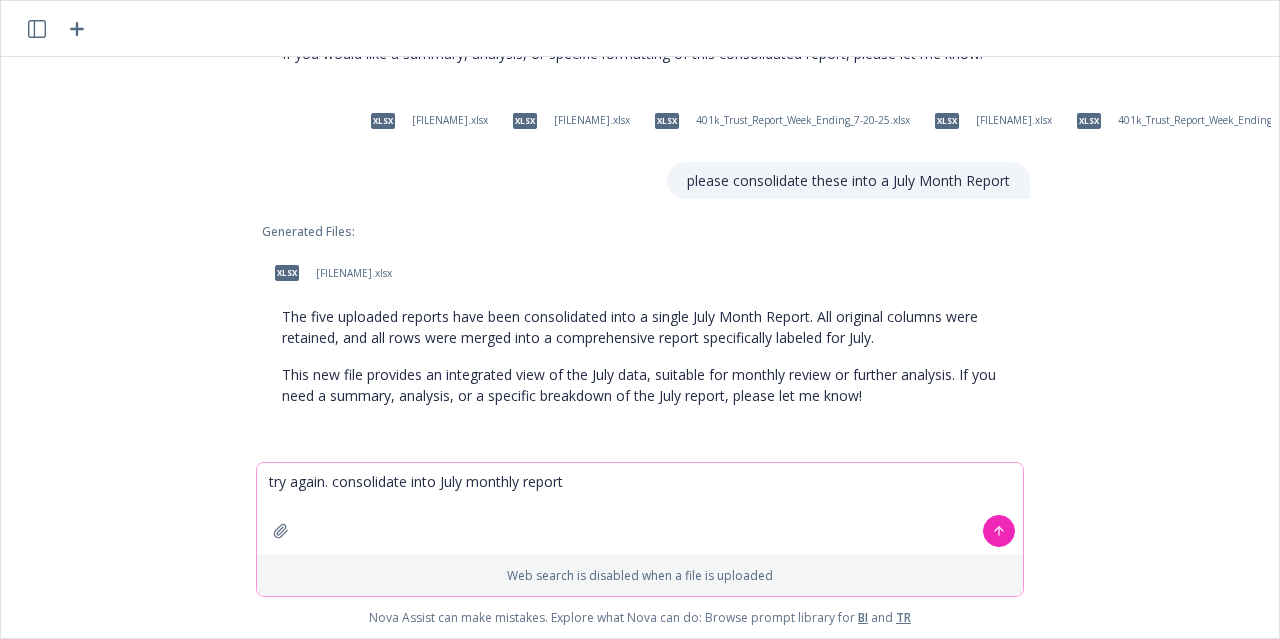 click on "try again. consolidate into July monthly report" at bounding box center [640, 509] 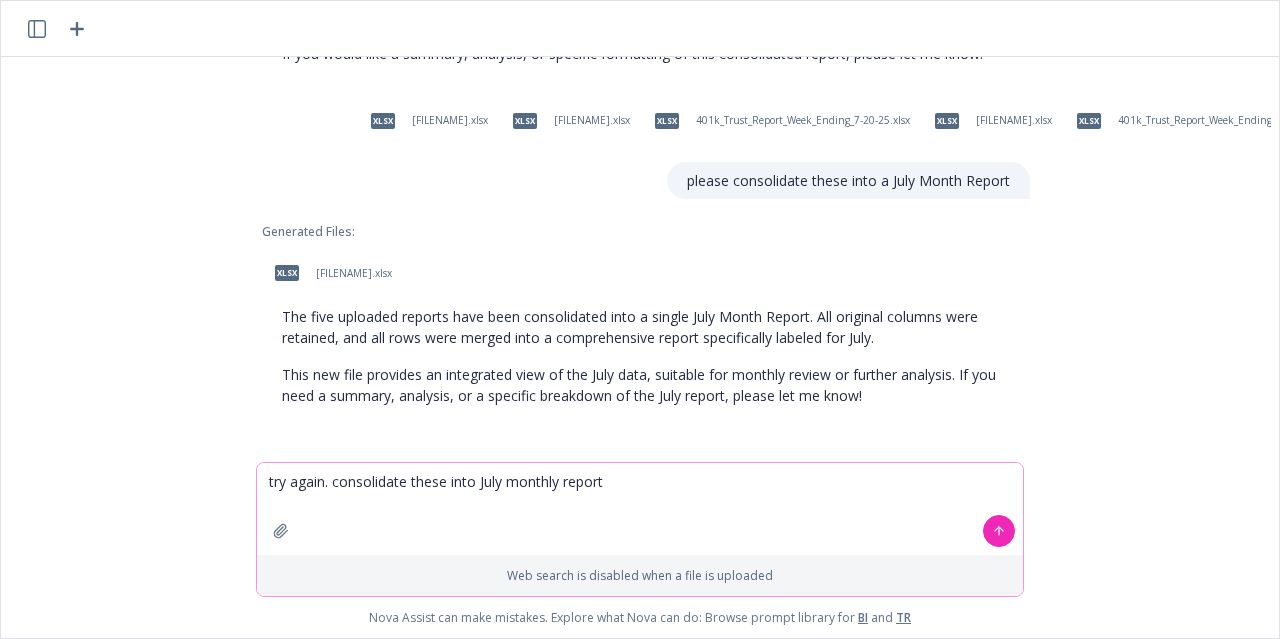 type on "try again. consolidate these into July monthly report" 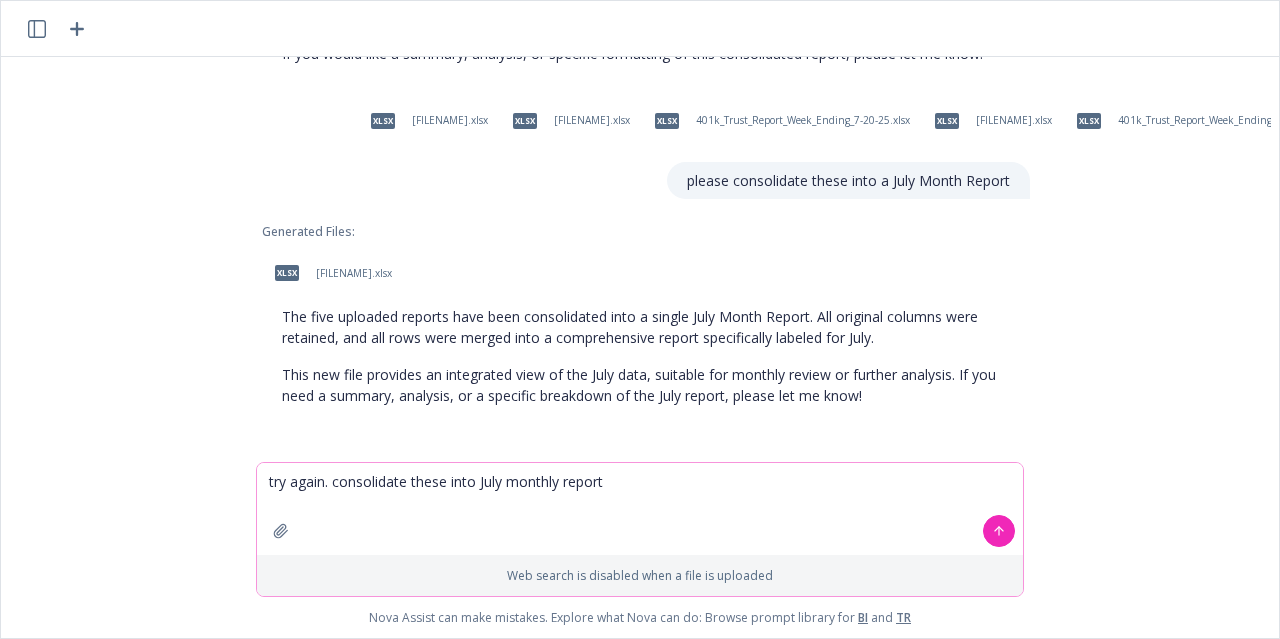 click 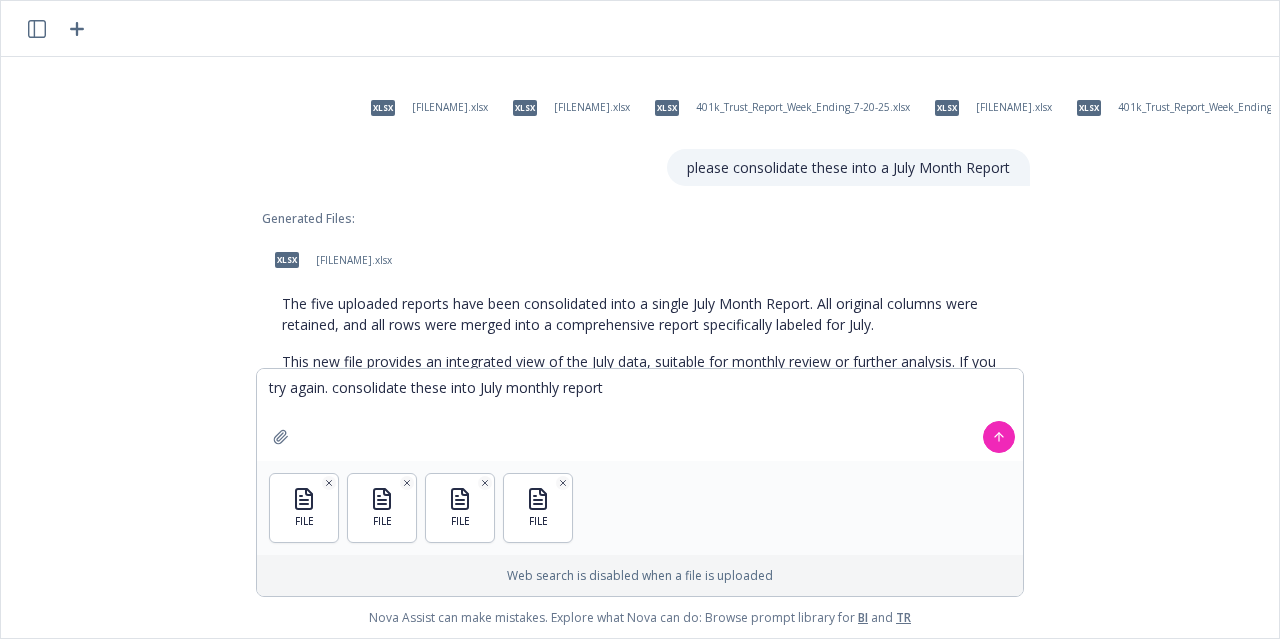 click on "FILE FILE FILE FILE" at bounding box center [640, 508] 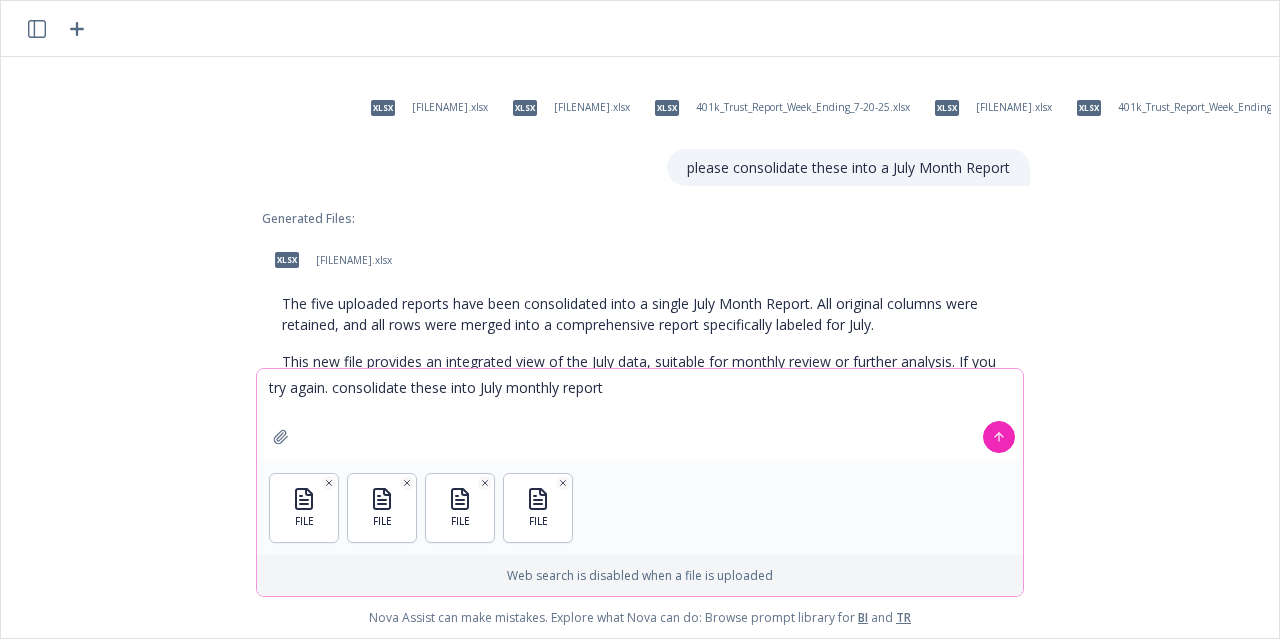 click 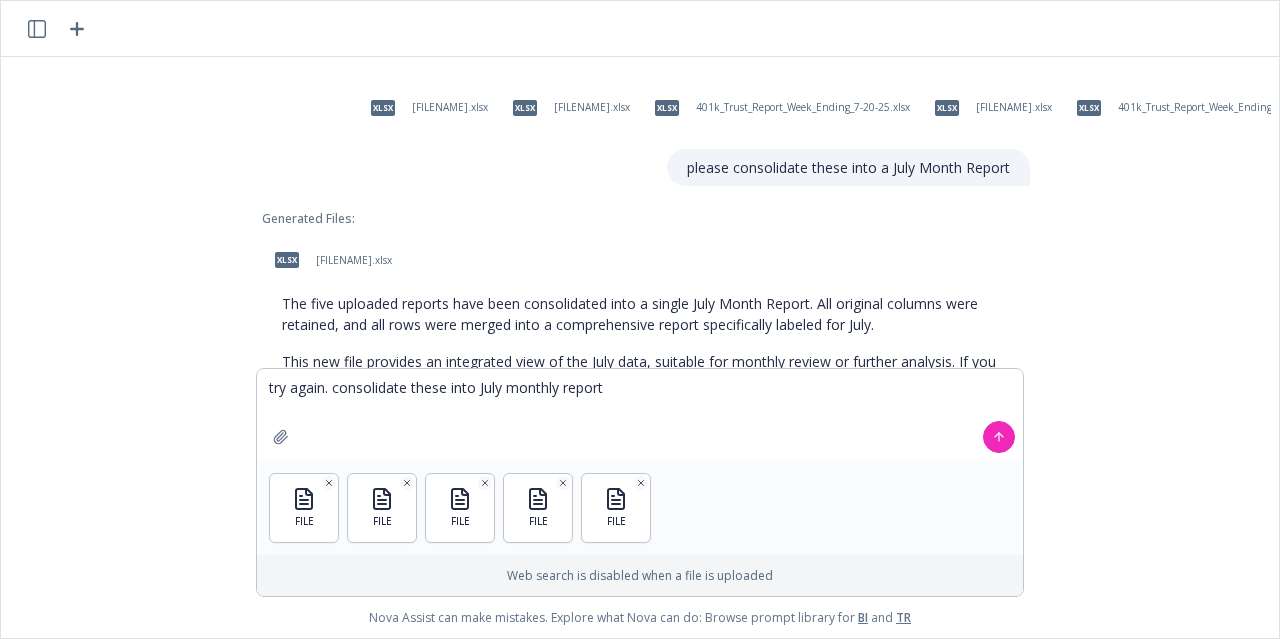 click 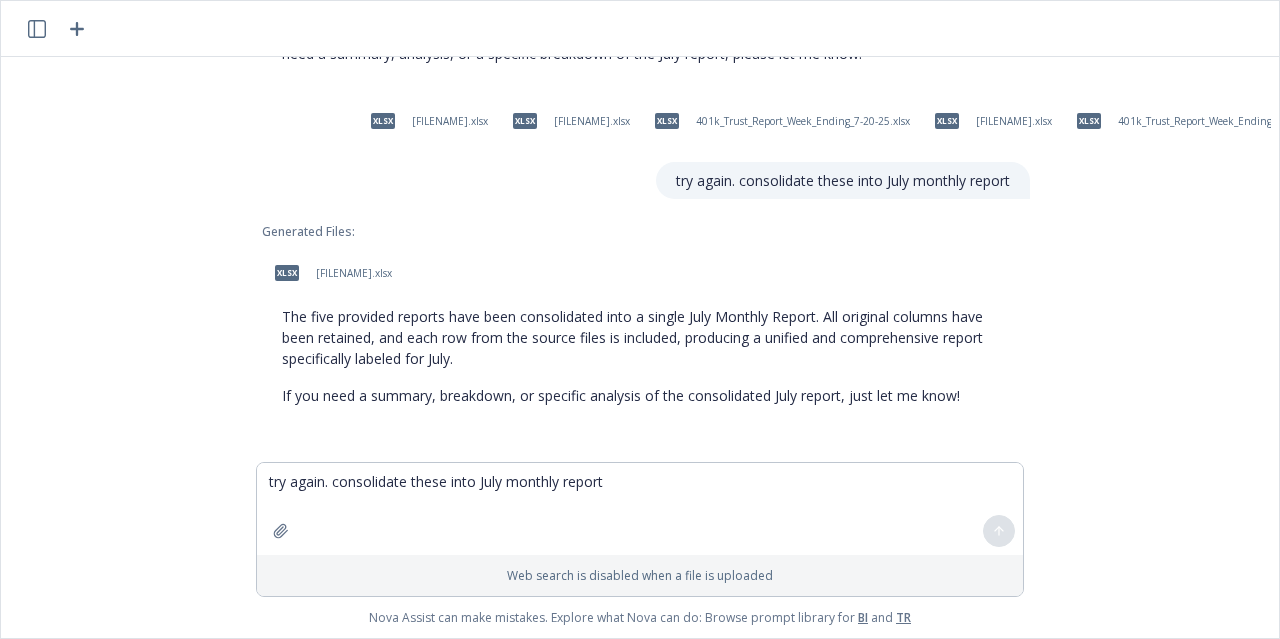 scroll, scrollTop: 1457, scrollLeft: 0, axis: vertical 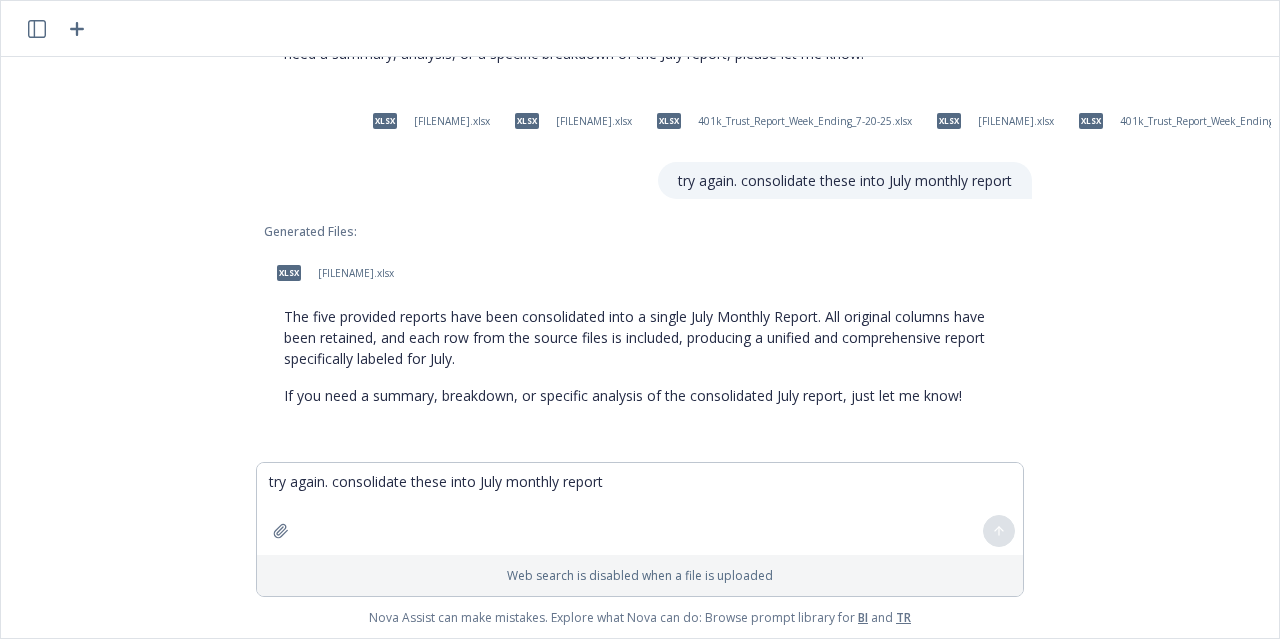 click on "[FILENAME].xlsx" at bounding box center [356, 273] 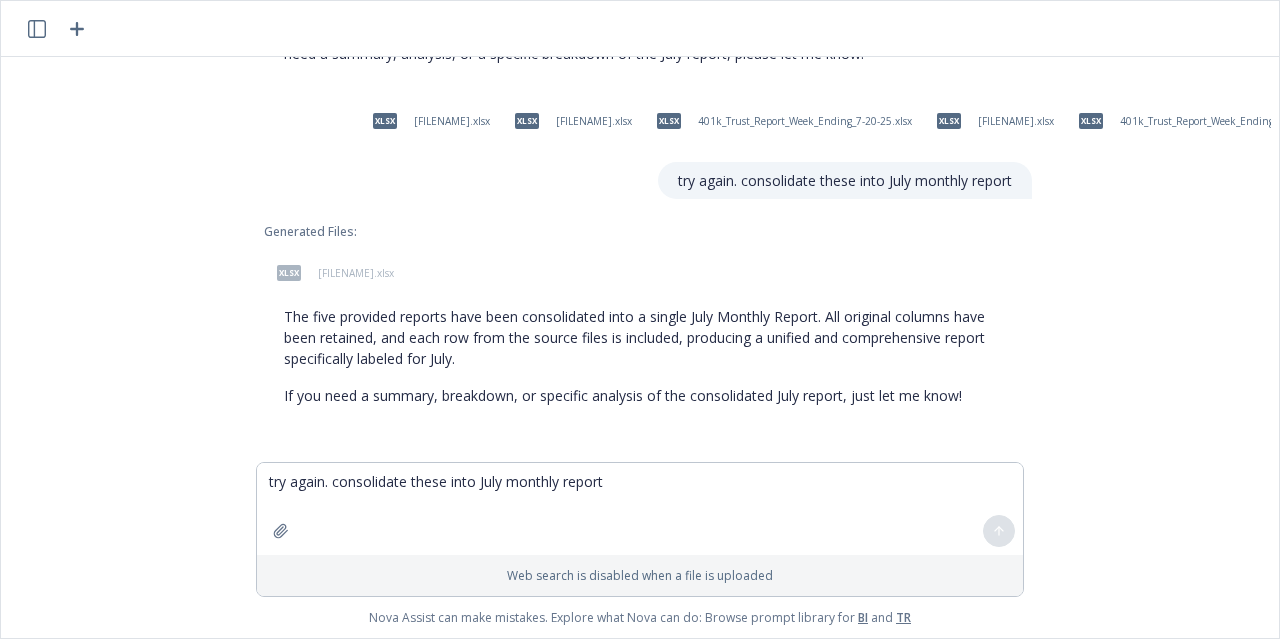 drag, startPoint x: 424, startPoint y: 263, endPoint x: 354, endPoint y: 255, distance: 70.45566 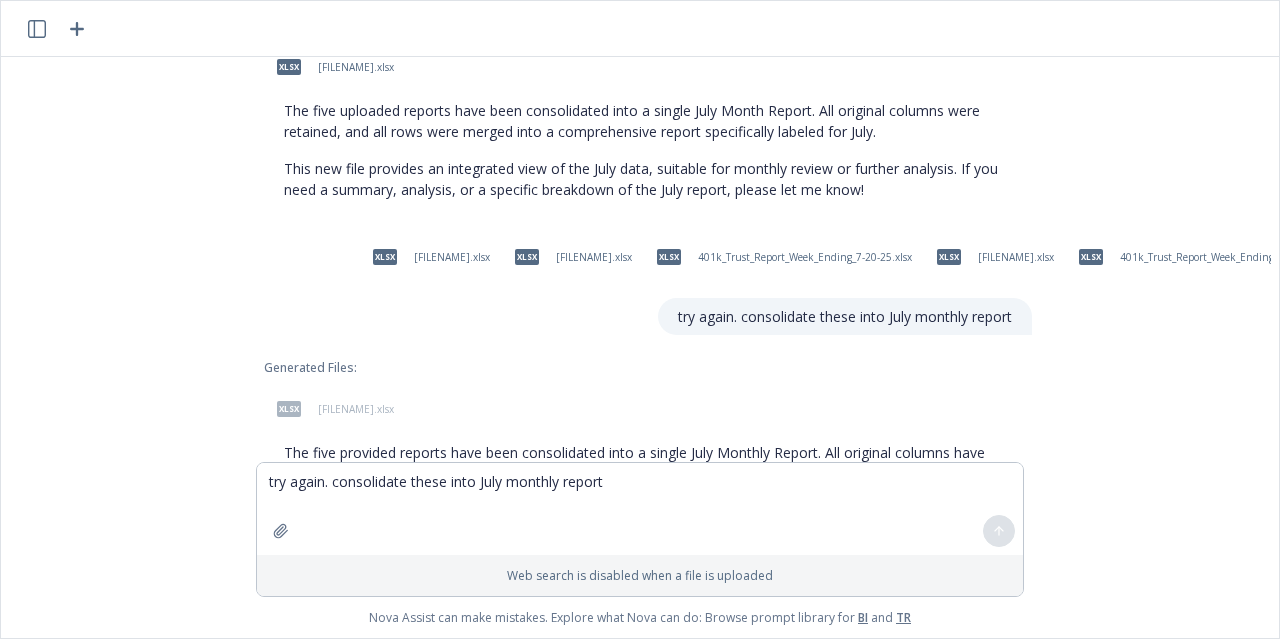 scroll, scrollTop: 1457, scrollLeft: 0, axis: vertical 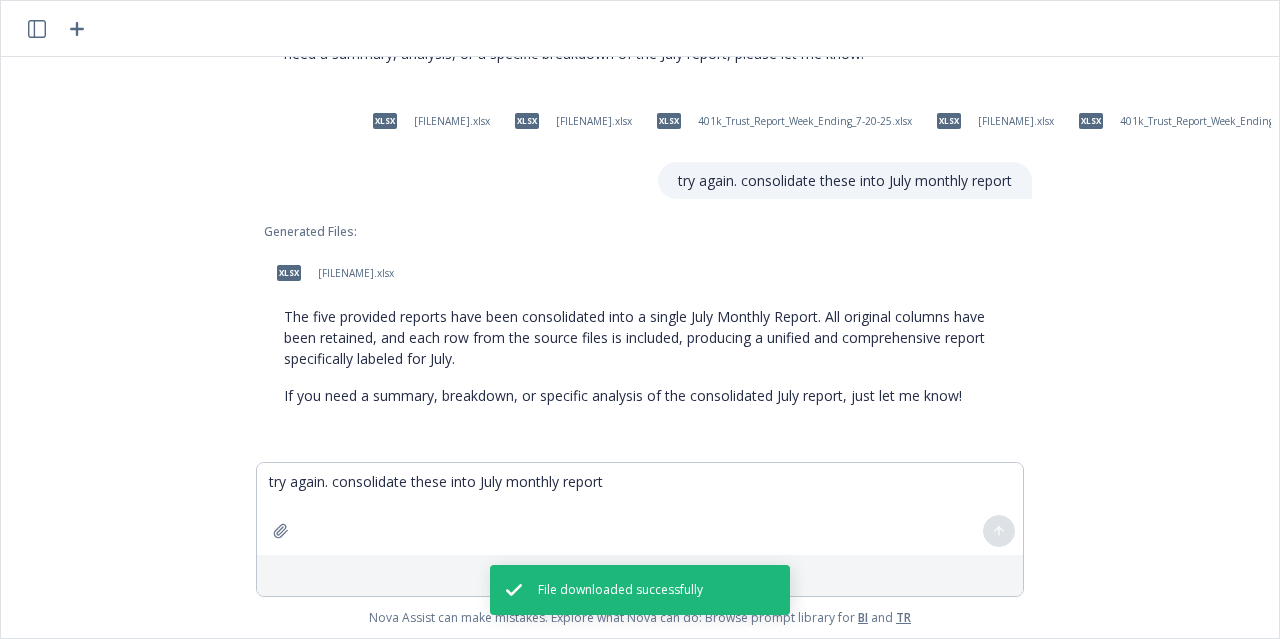 click on "[FILENAME].xlsx" at bounding box center (356, 273) 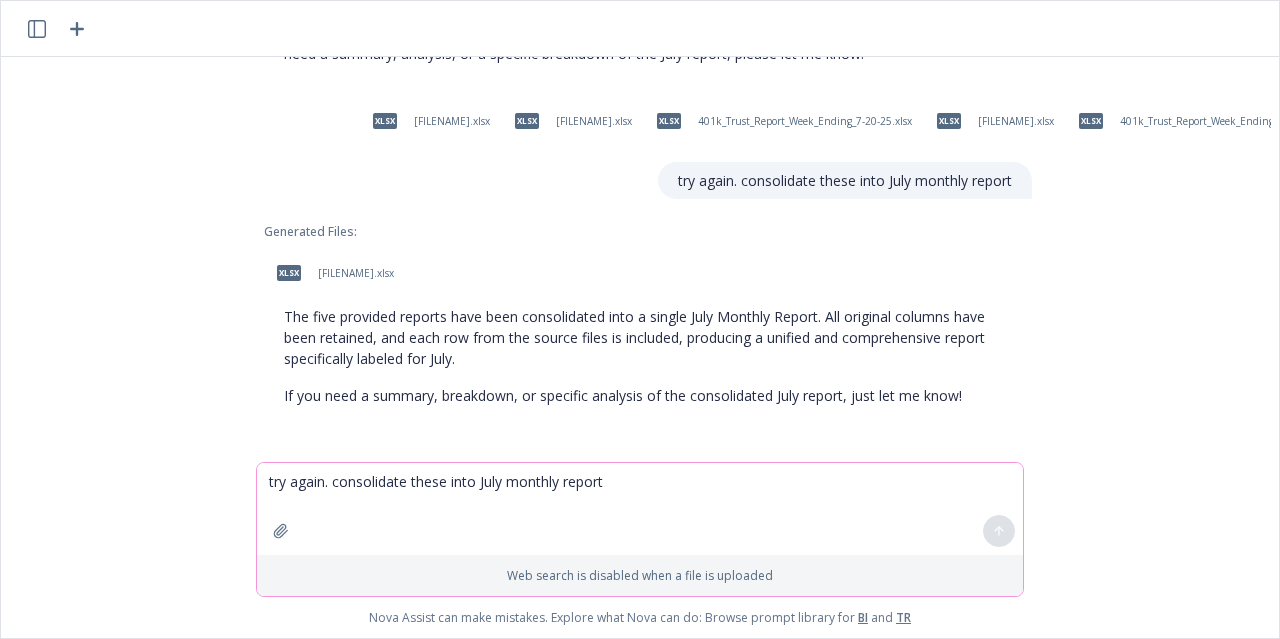 click on "try again. consolidate these into July monthly report" at bounding box center (640, 509) 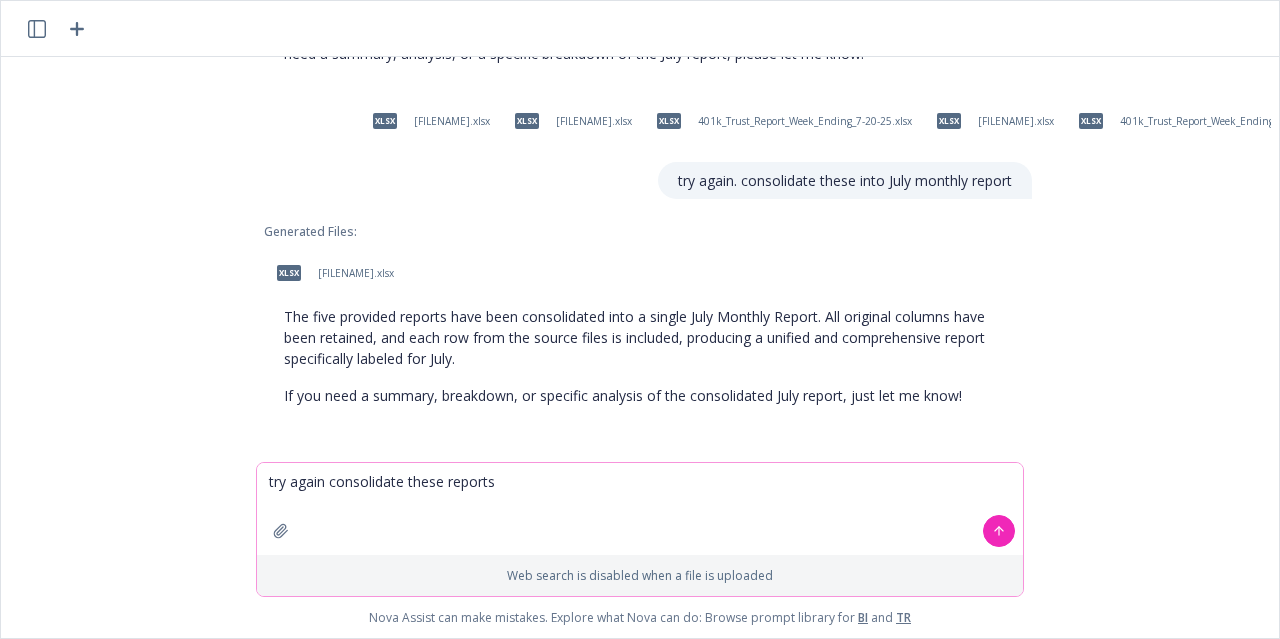 type on "try again consolidate these reports" 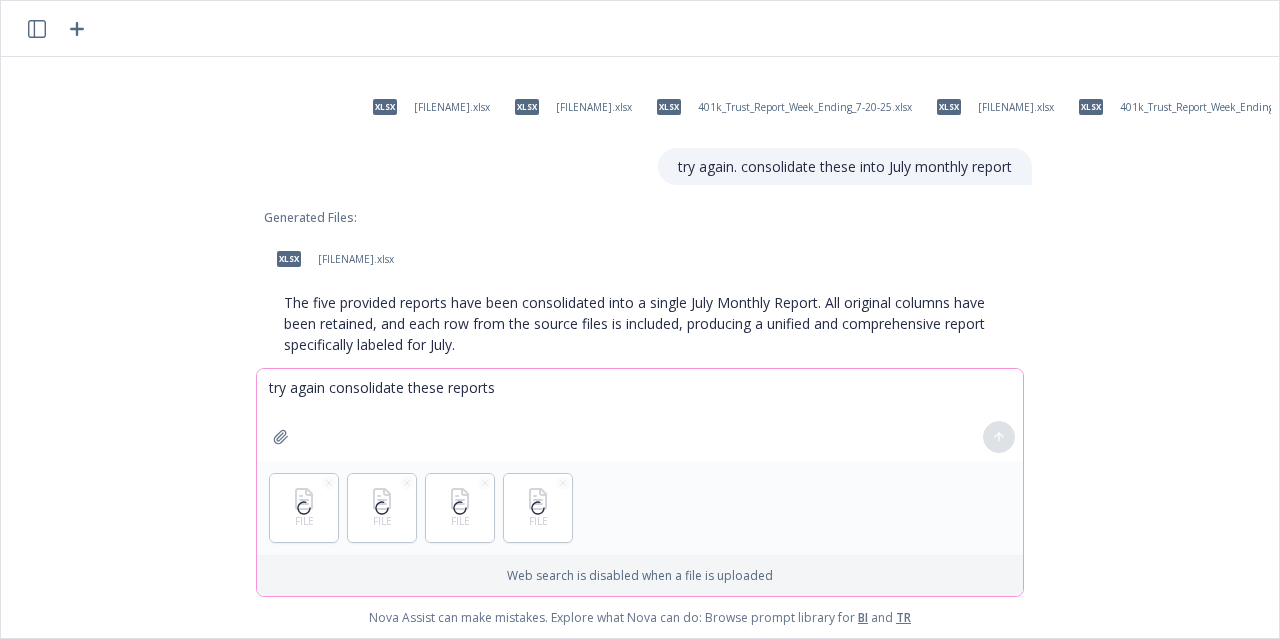 click at bounding box center [281, 437] 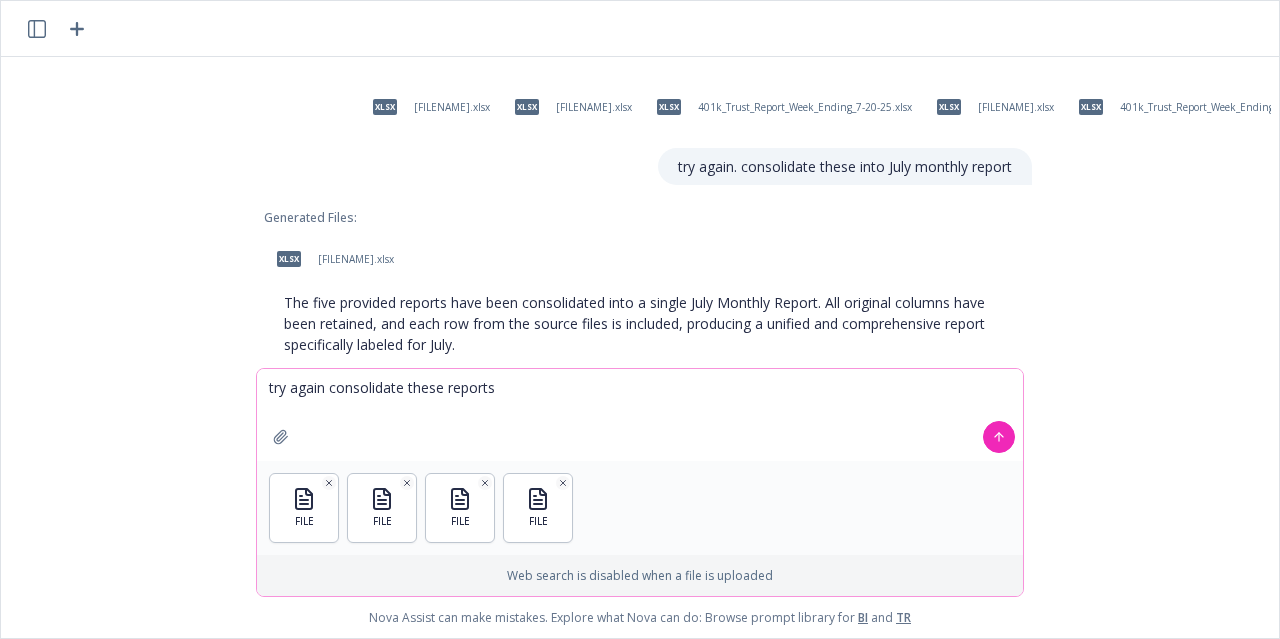 click at bounding box center [281, 437] 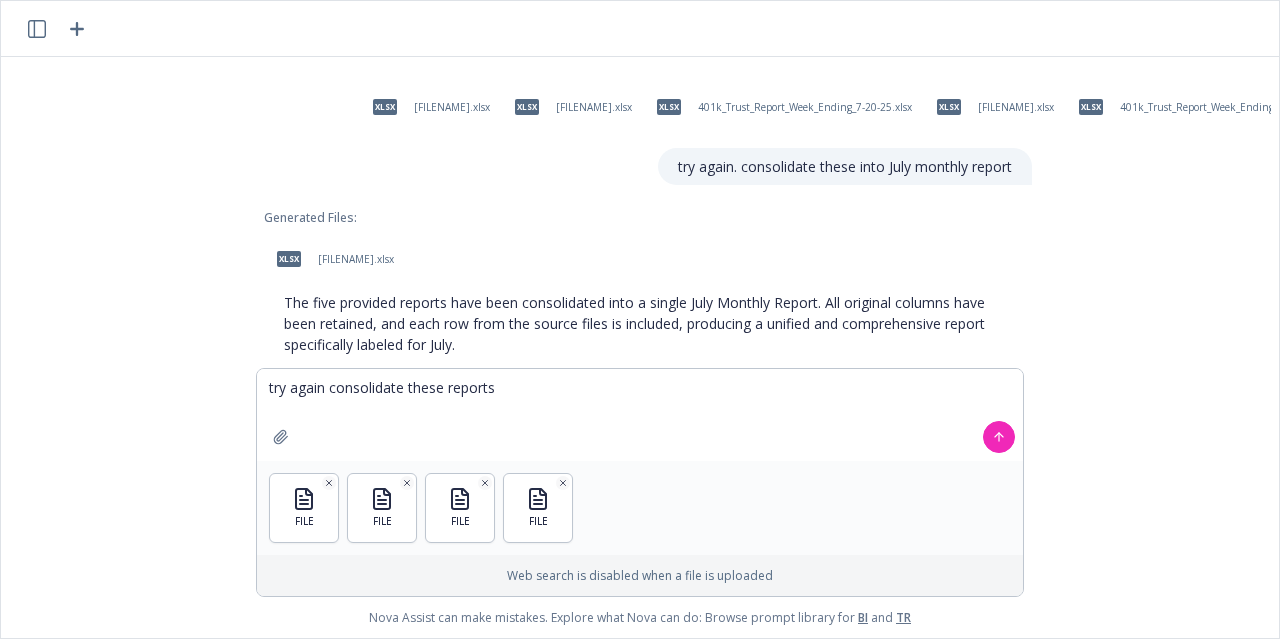 click at bounding box center [999, 437] 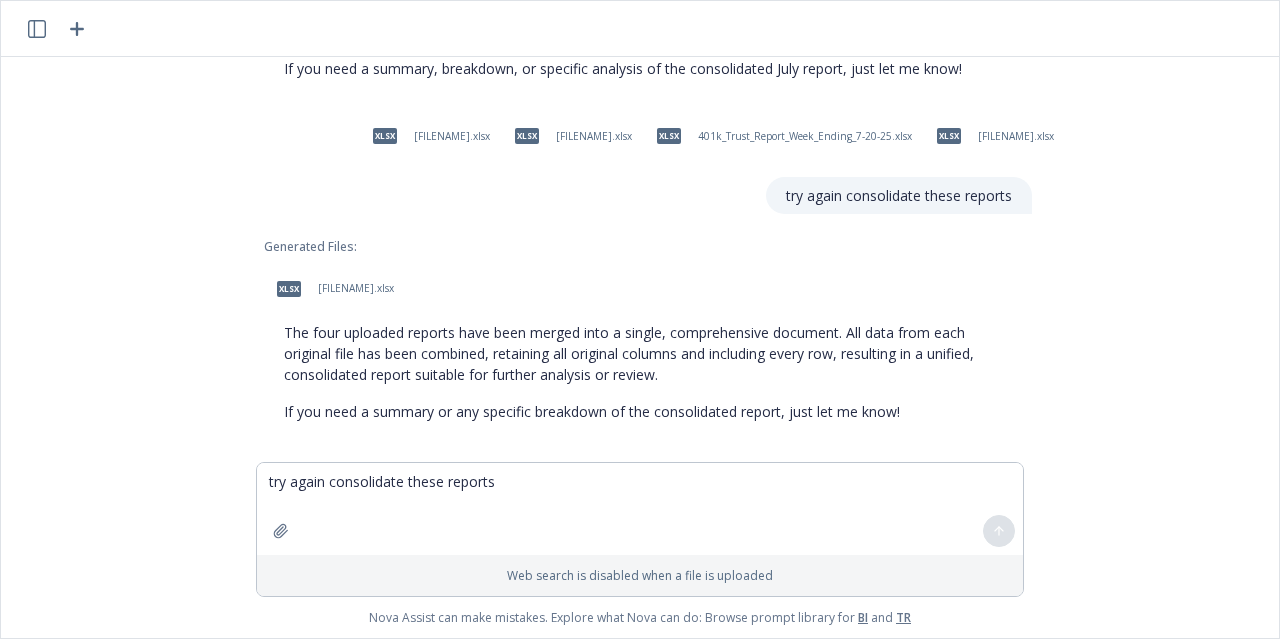 scroll, scrollTop: 1799, scrollLeft: 0, axis: vertical 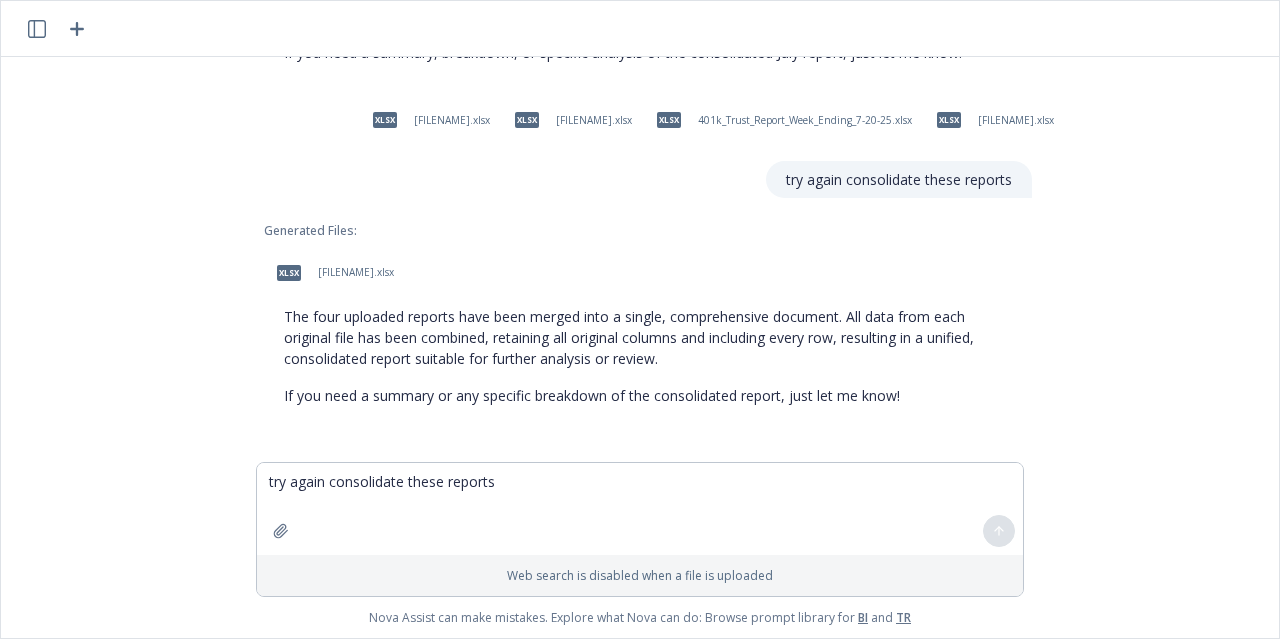 click on "[FILENAME].xlsx" at bounding box center (356, 272) 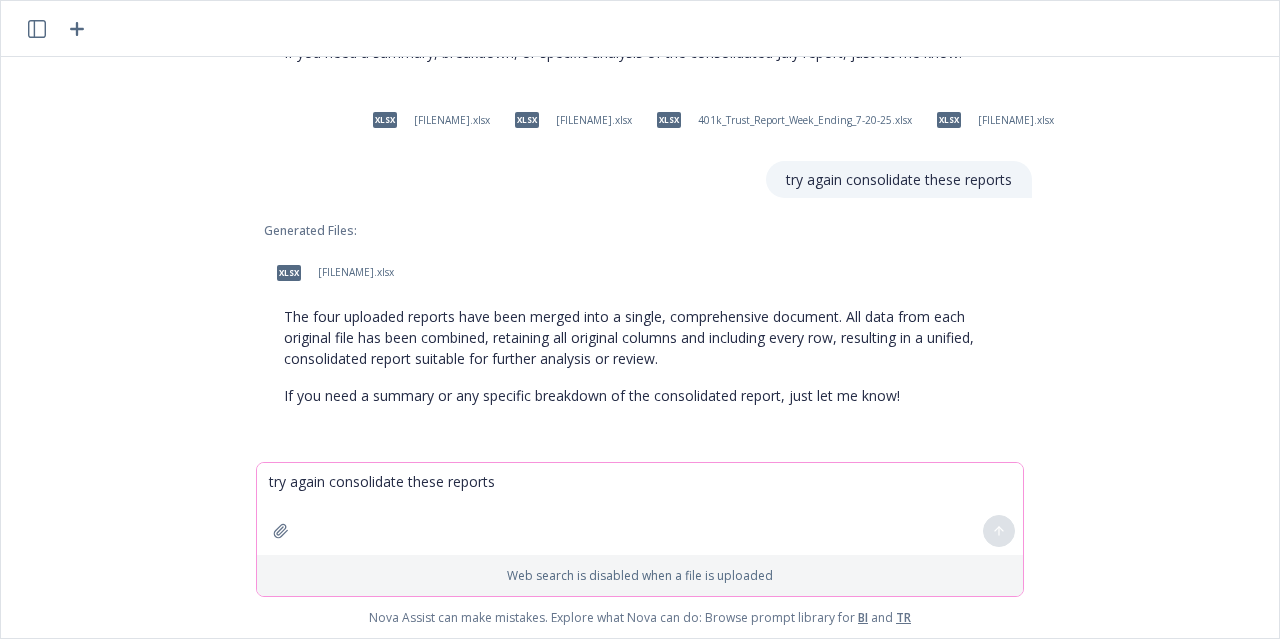 click on "try again consolidate these reports" at bounding box center (640, 509) 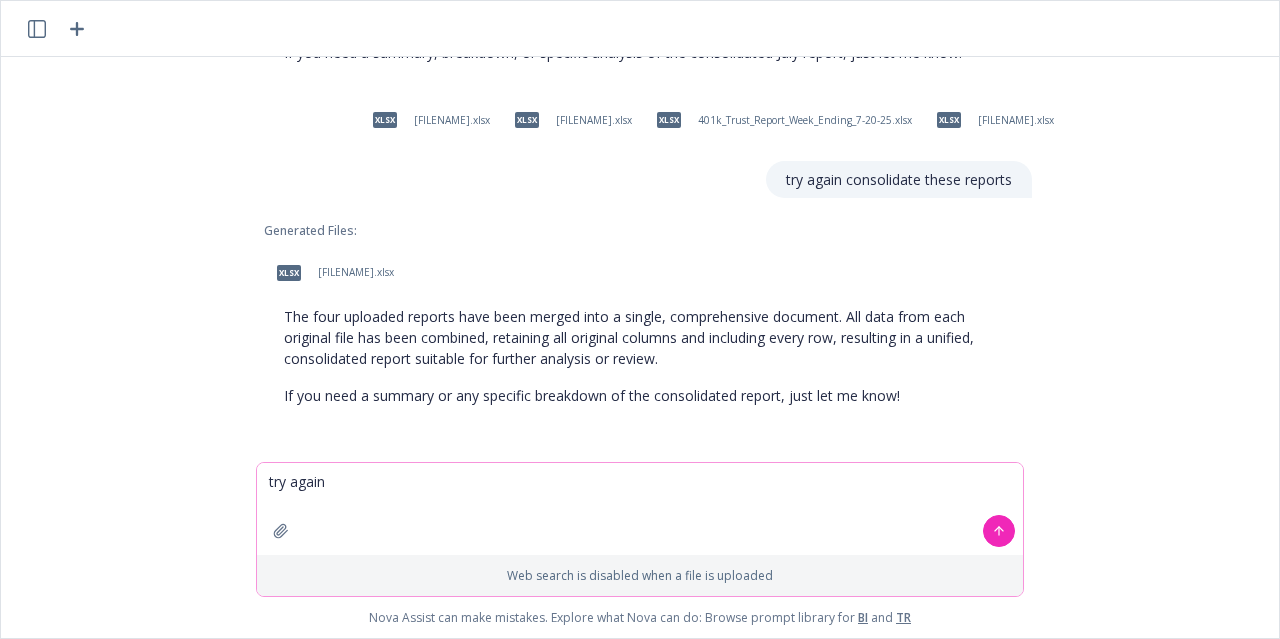 type on "try again" 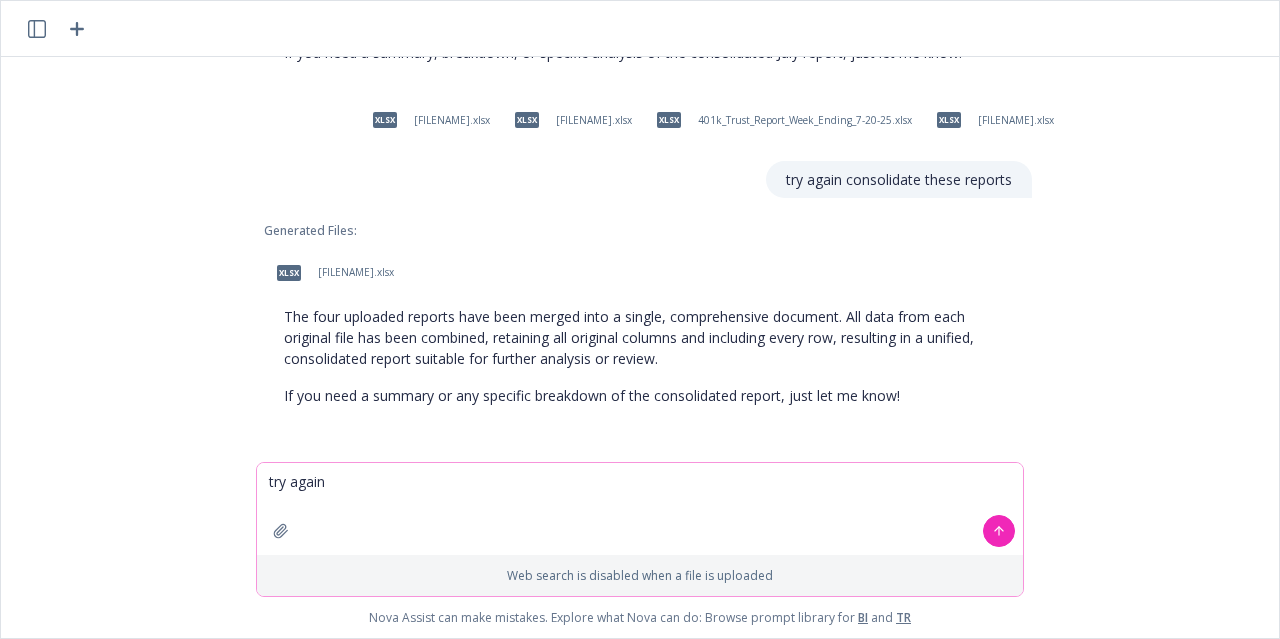 click 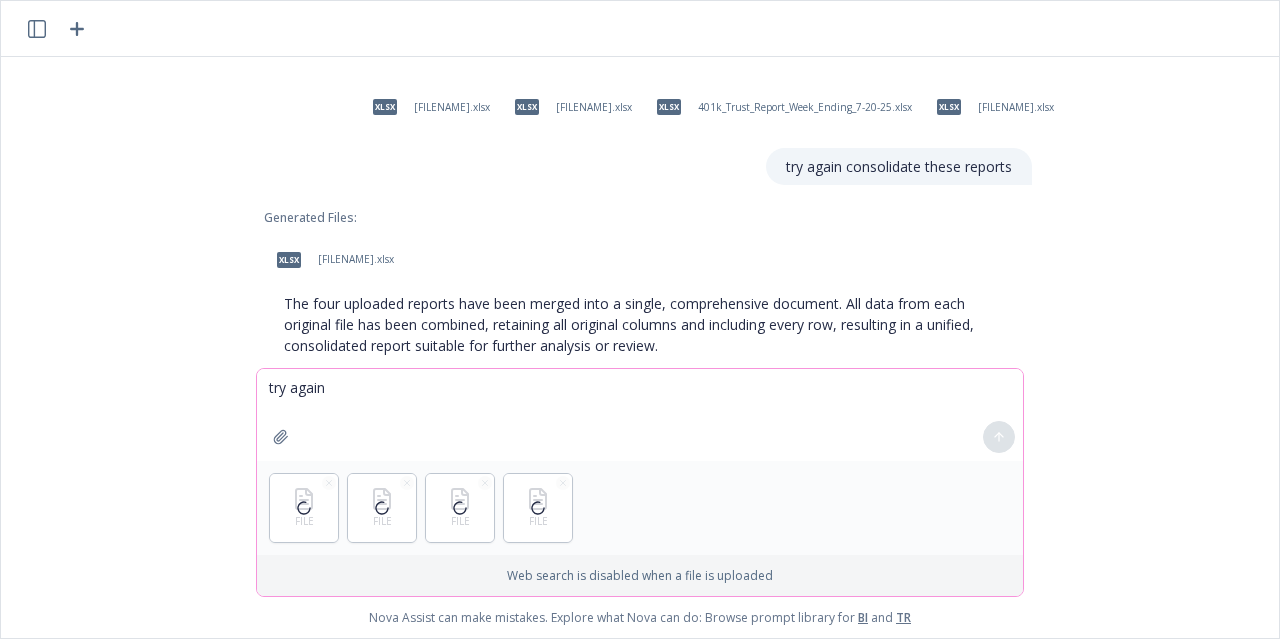 scroll, scrollTop: 1893, scrollLeft: 0, axis: vertical 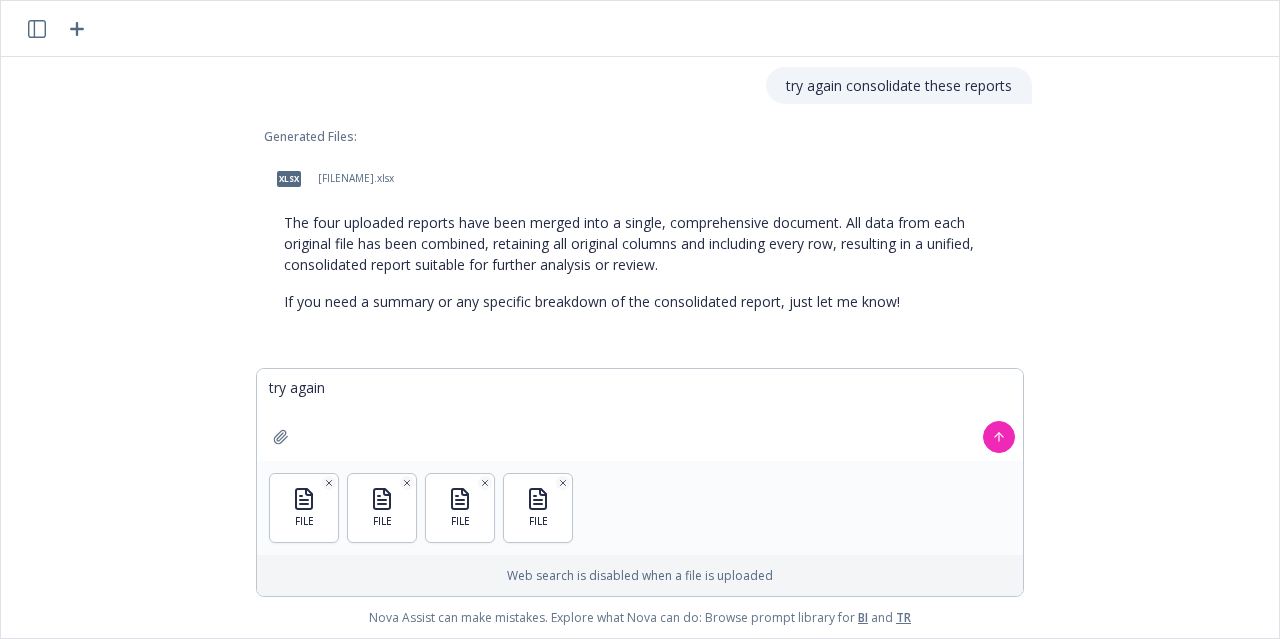 click 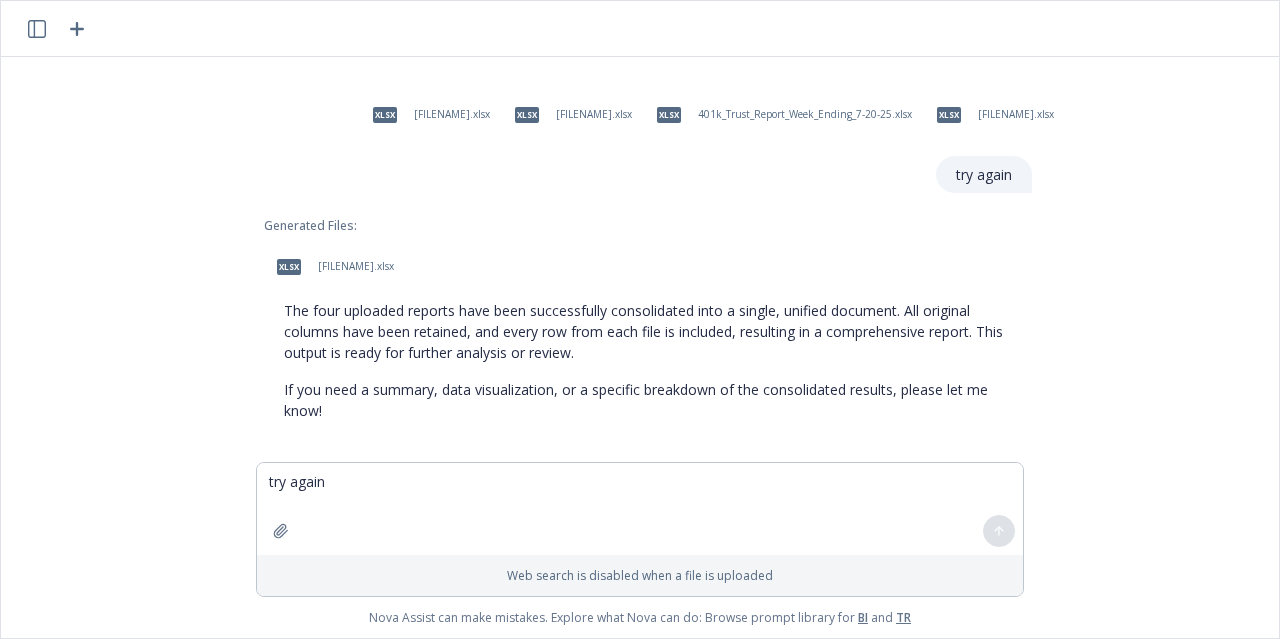 scroll, scrollTop: 2162, scrollLeft: 0, axis: vertical 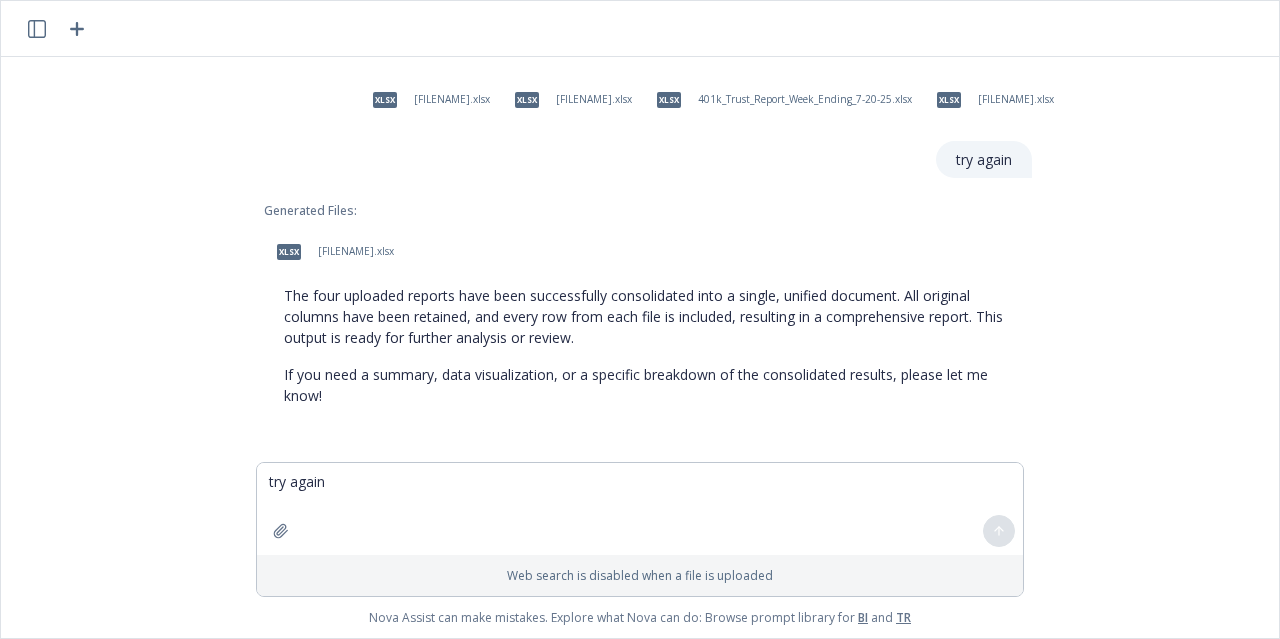 click at bounding box center (648, 450) 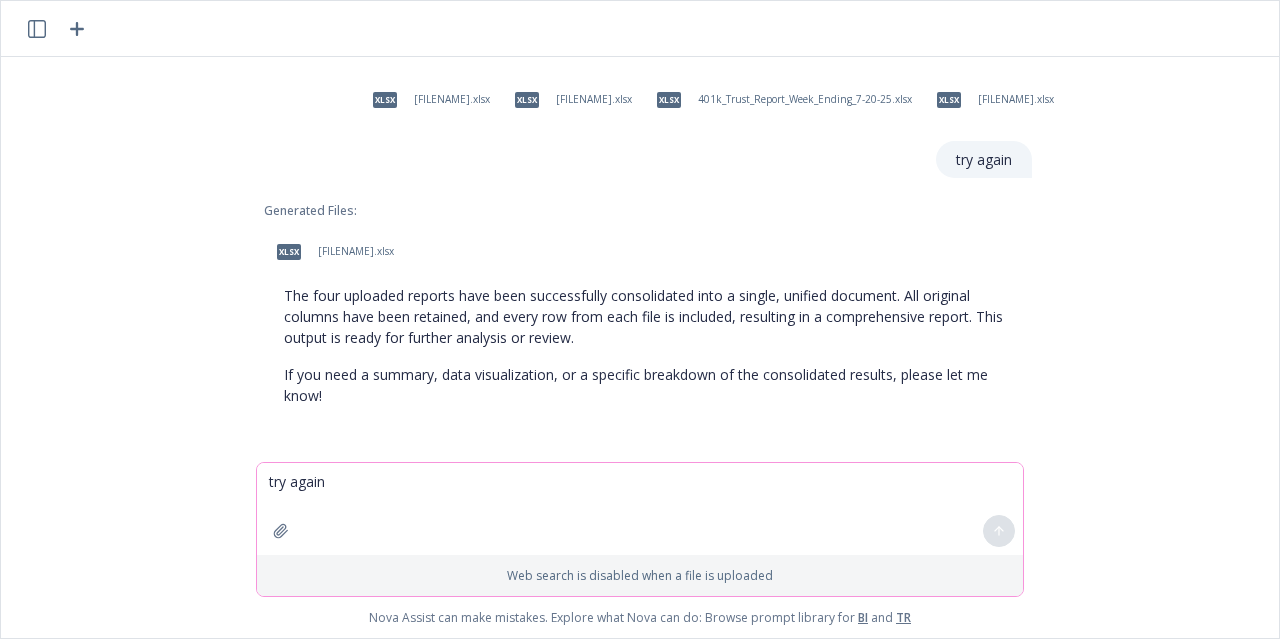 click on "try again" at bounding box center (640, 509) 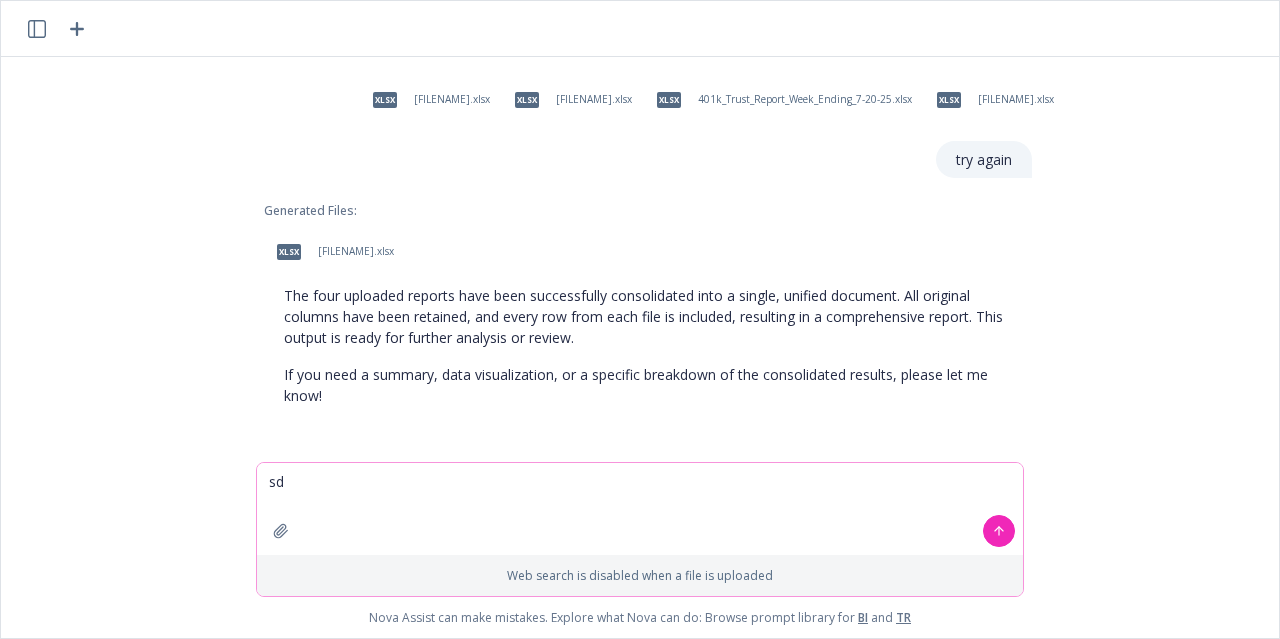 type on "s" 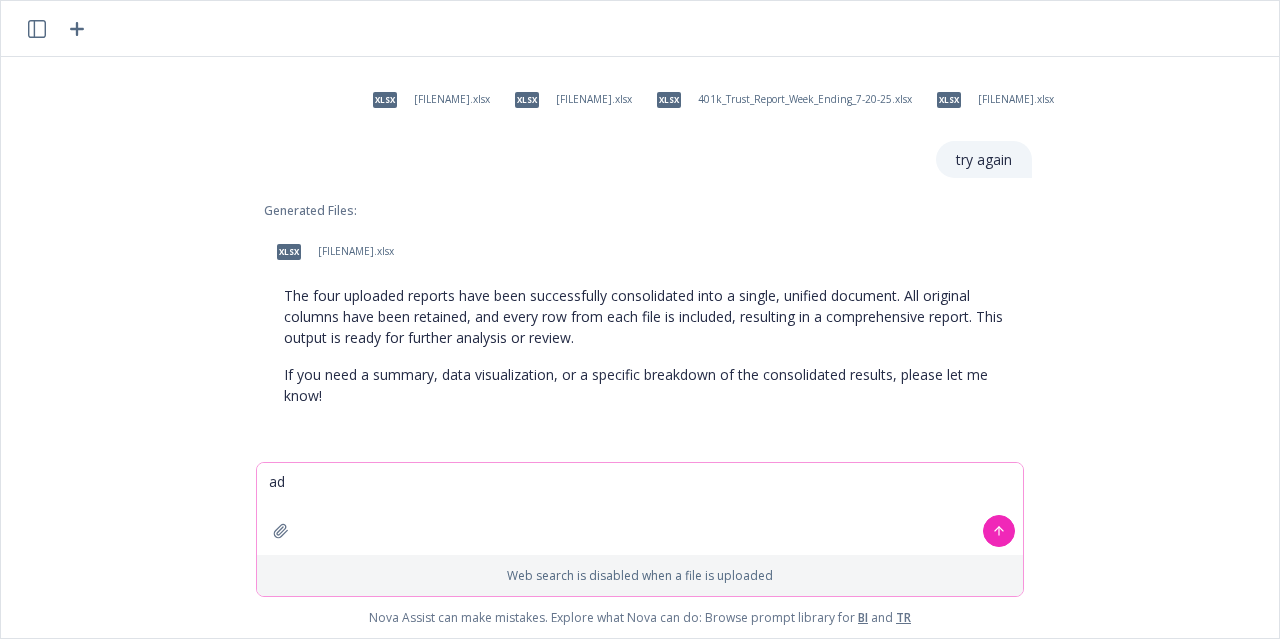 type on "a" 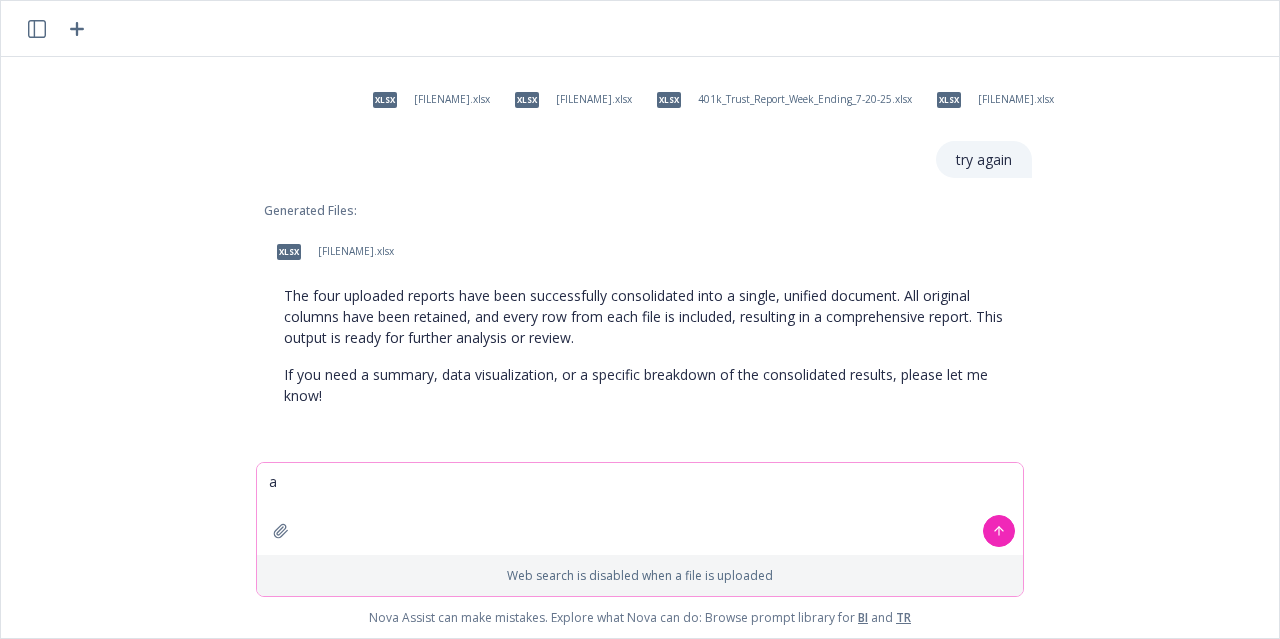 type 